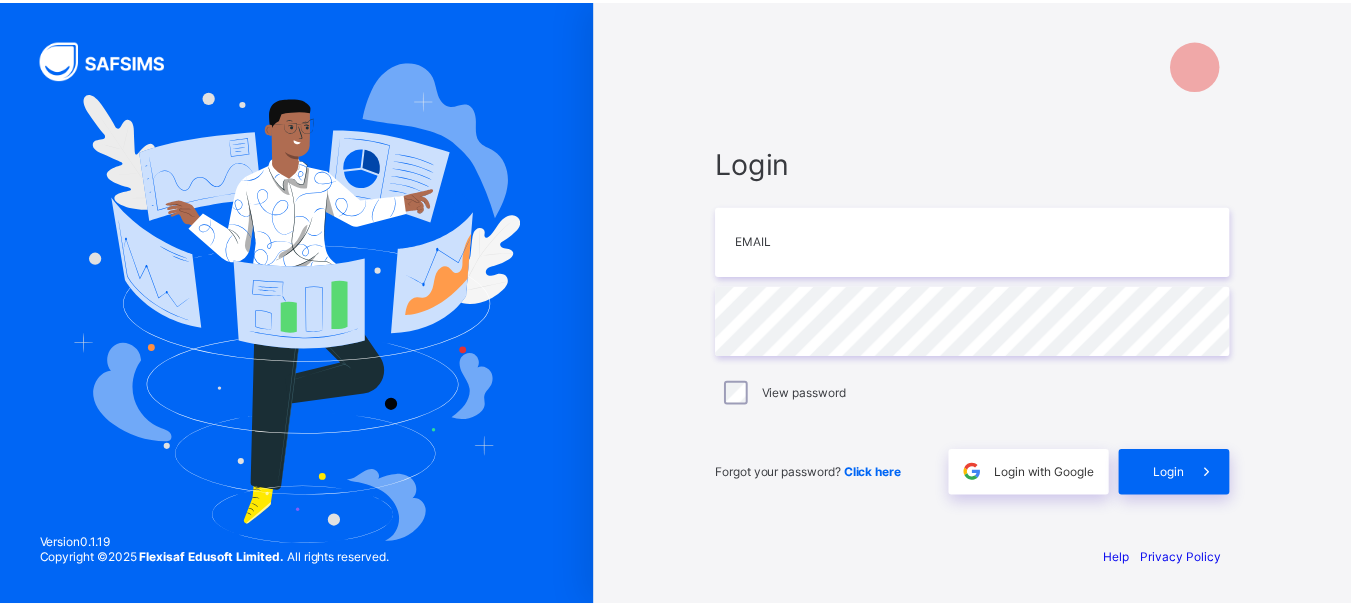 scroll, scrollTop: 0, scrollLeft: 0, axis: both 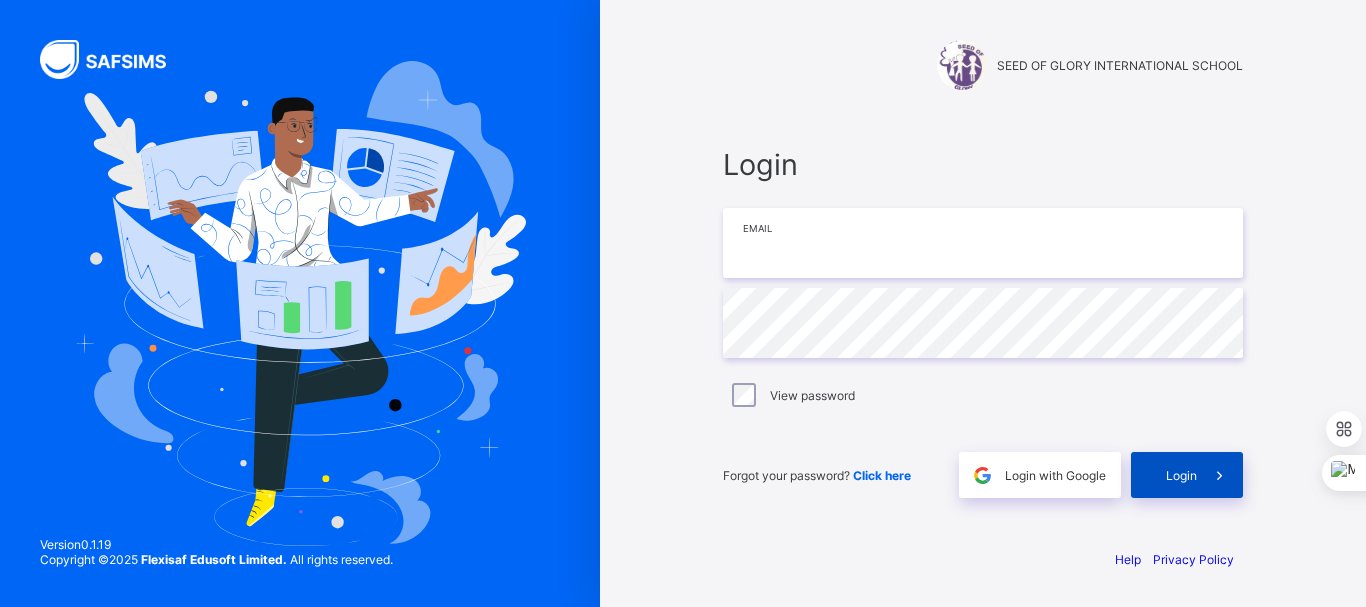 type on "**********" 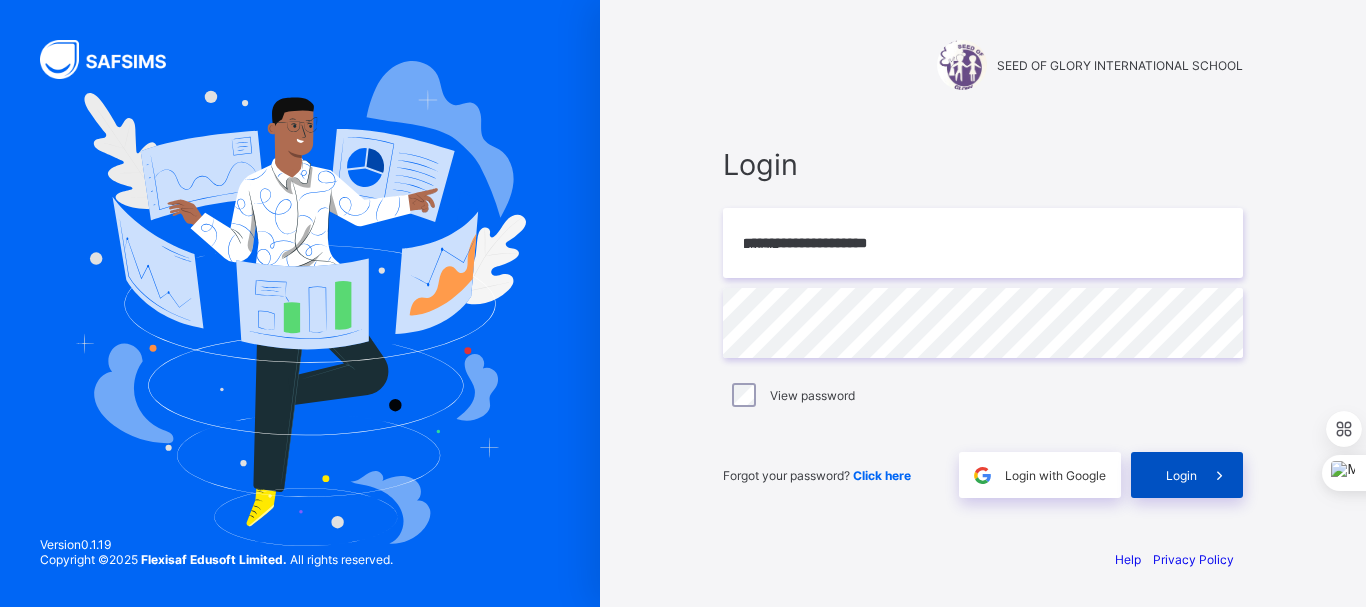 click on "Login" at bounding box center (1181, 475) 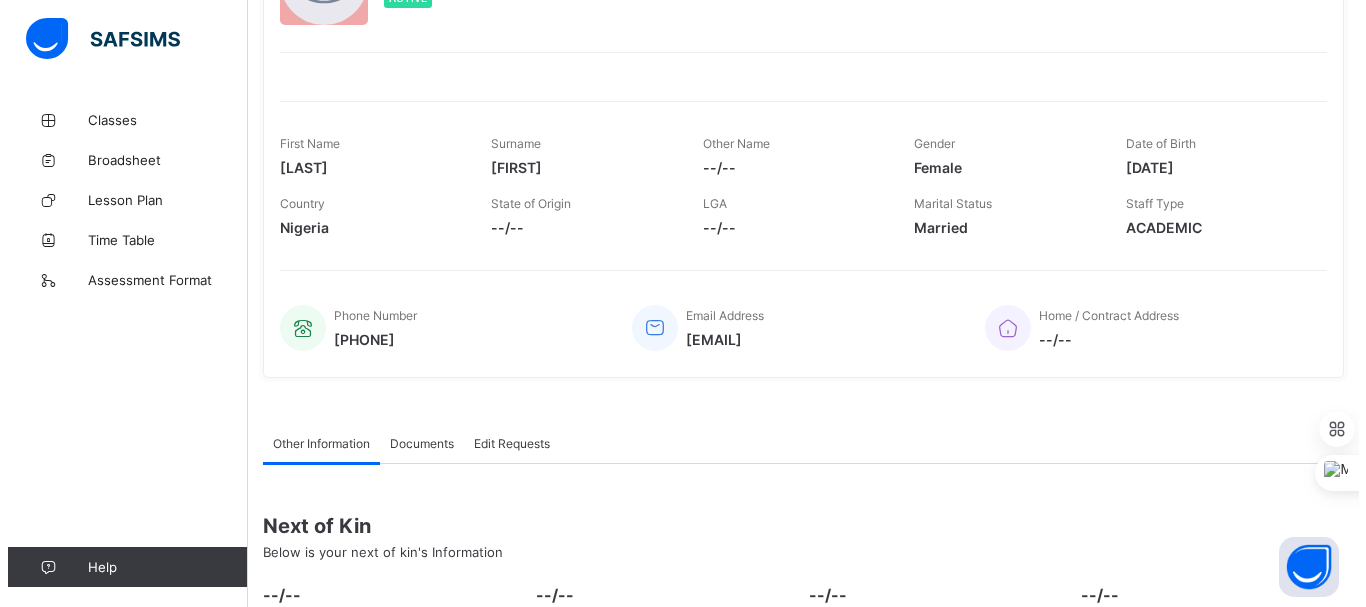 scroll, scrollTop: 0, scrollLeft: 0, axis: both 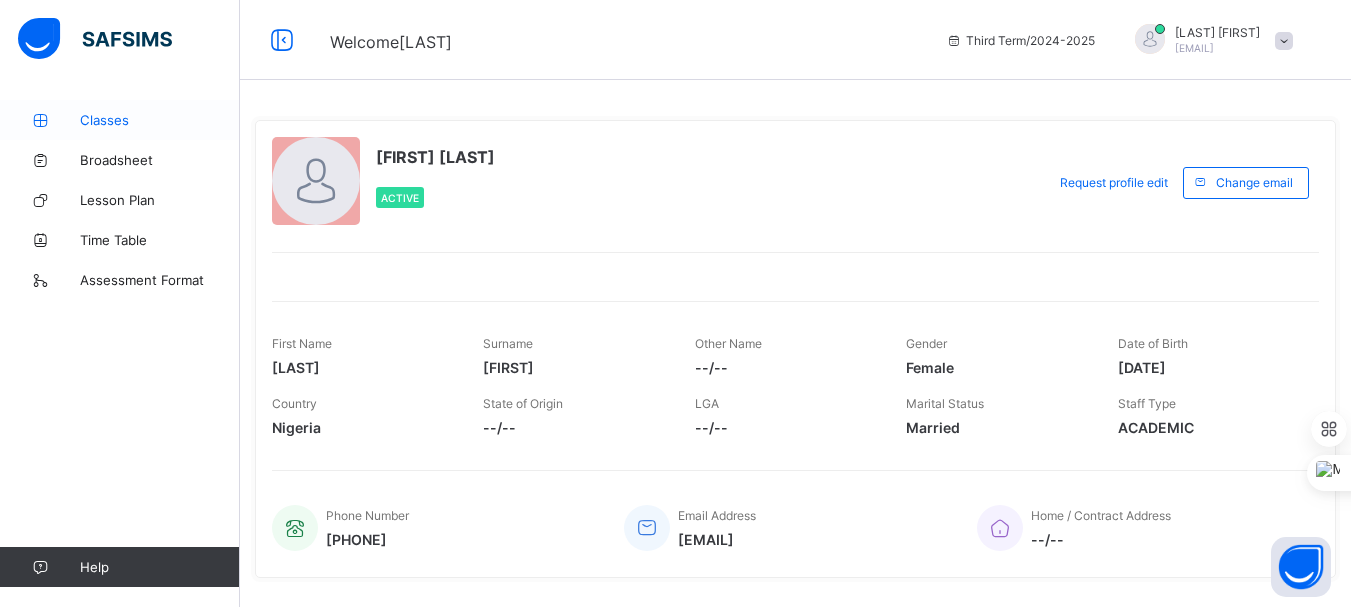 click on "Classes" at bounding box center [160, 120] 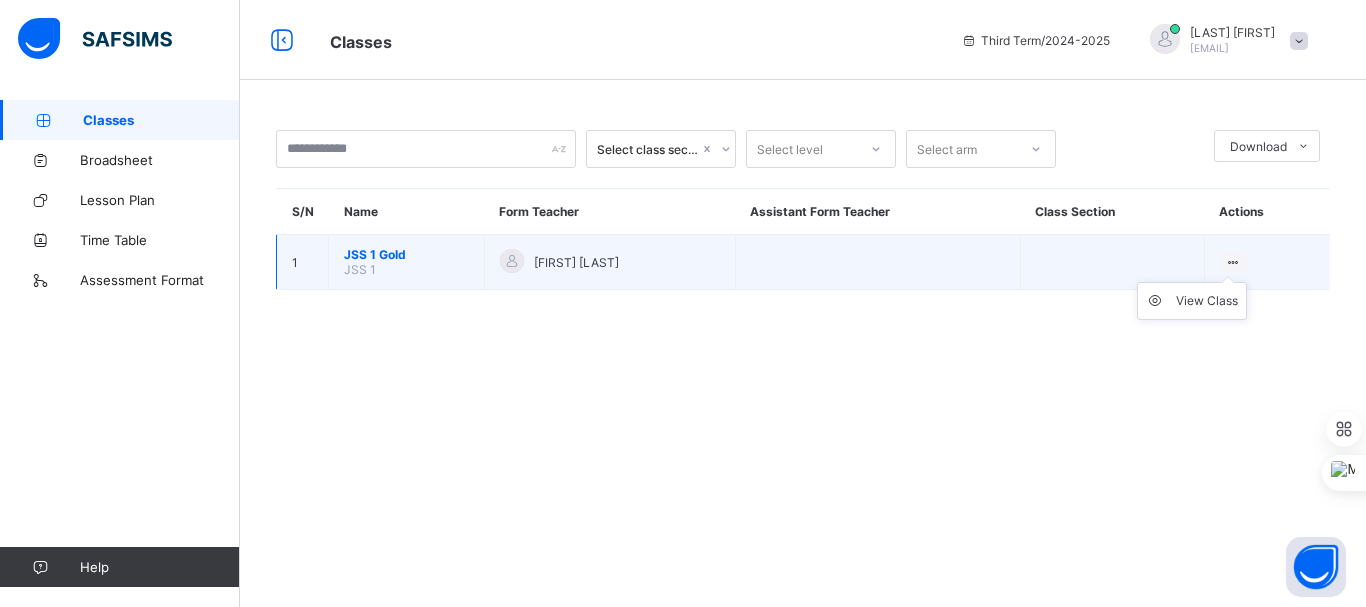 click at bounding box center [1233, 262] 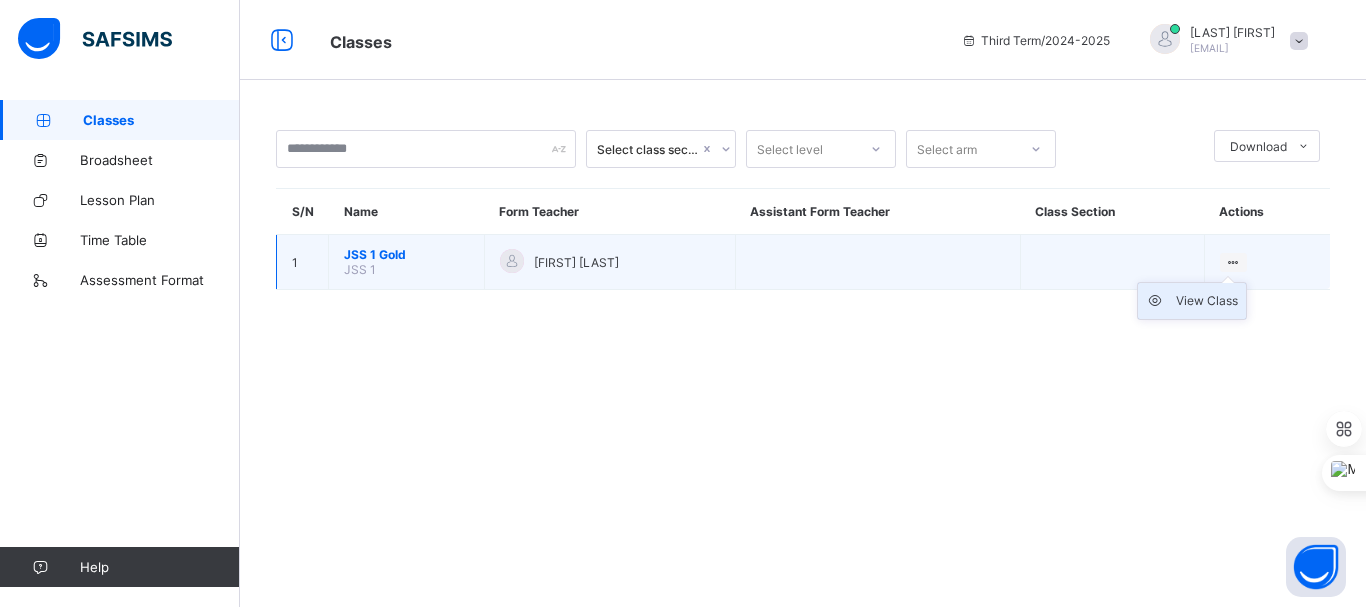 click on "View Class" at bounding box center (1207, 301) 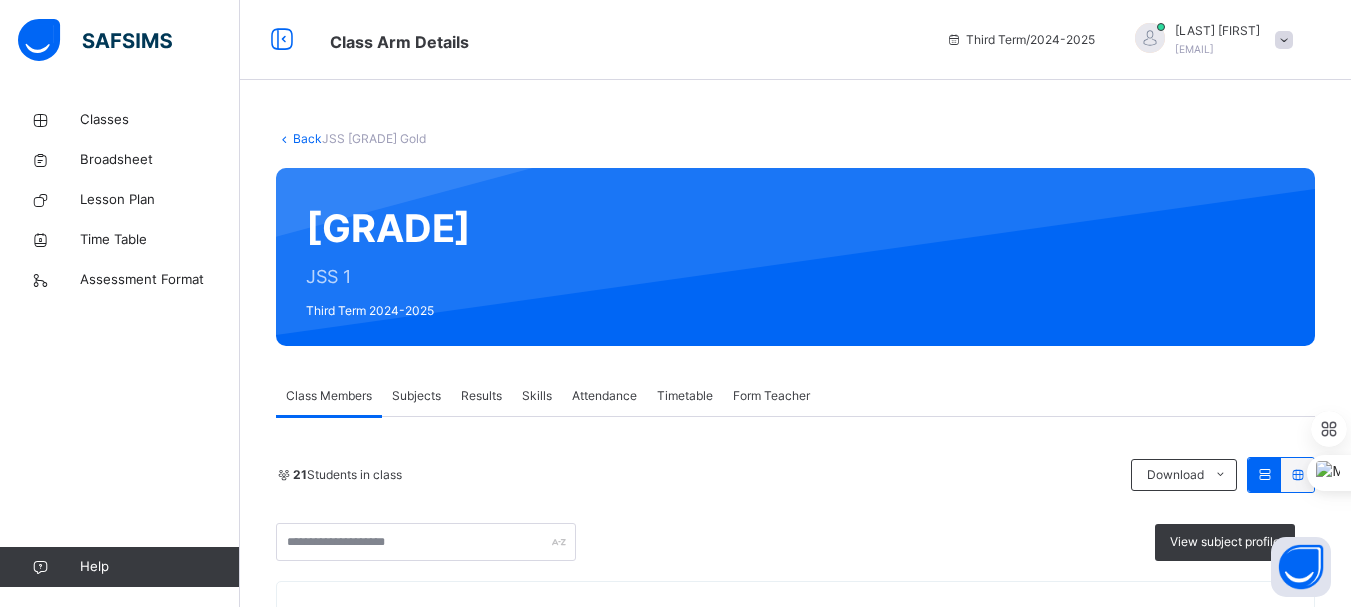 scroll, scrollTop: 94, scrollLeft: 0, axis: vertical 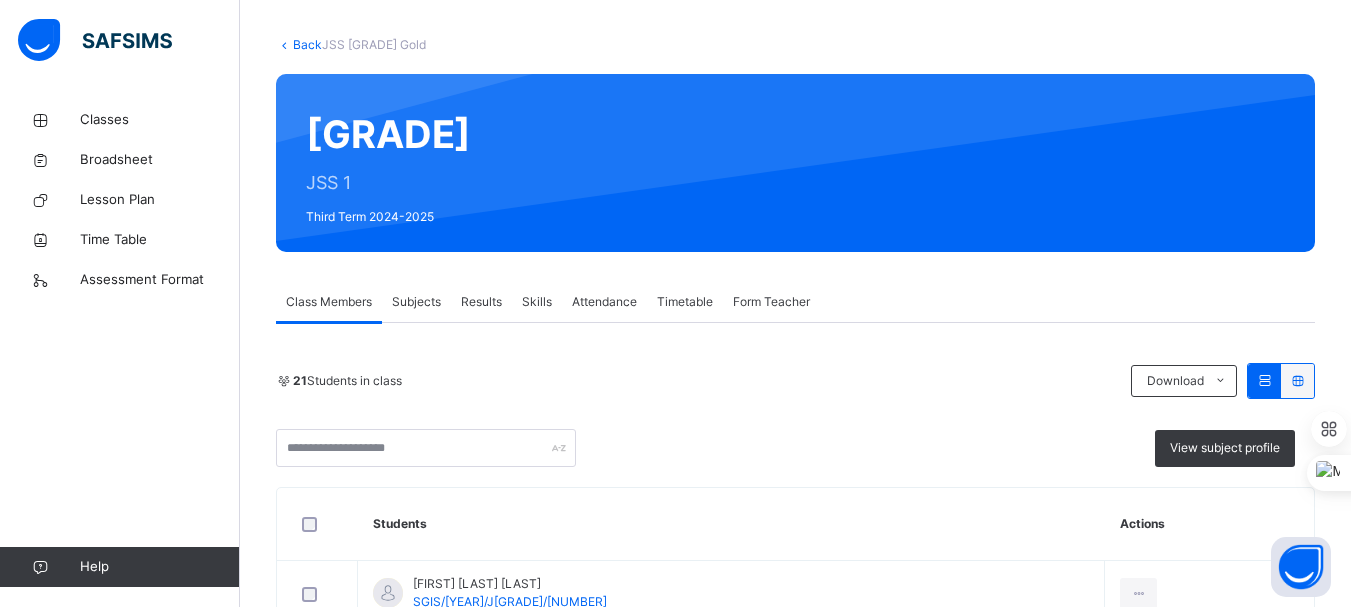 click on "Subjects" at bounding box center [416, 302] 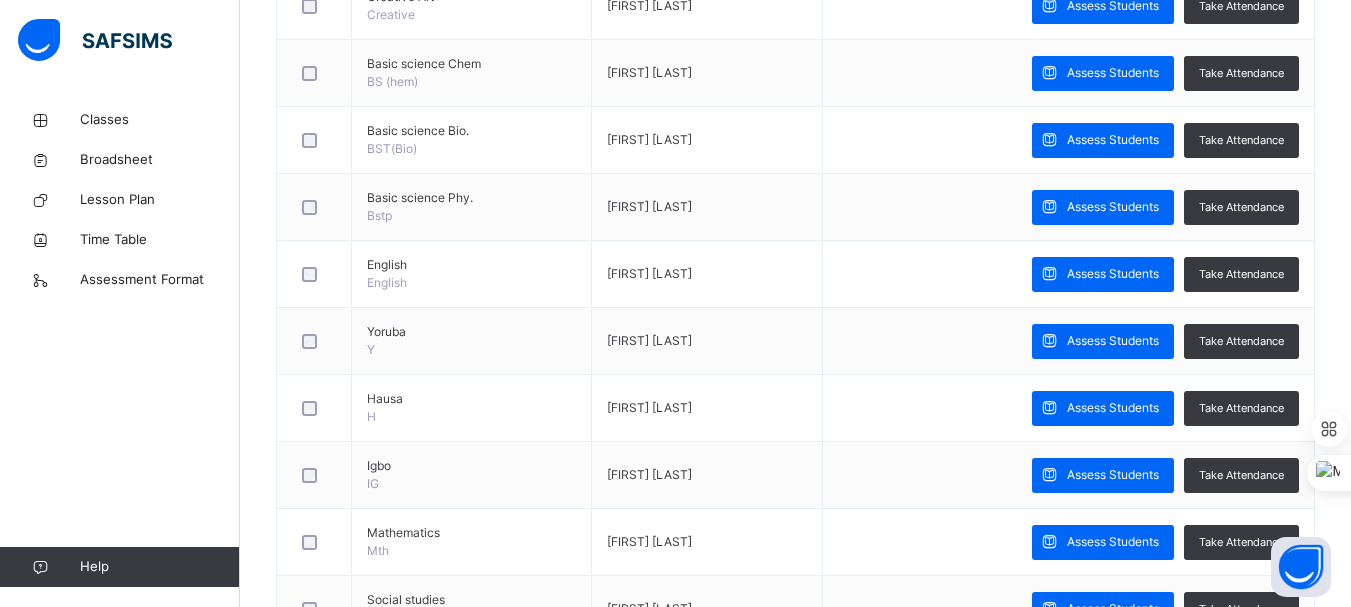 scroll, scrollTop: 700, scrollLeft: 0, axis: vertical 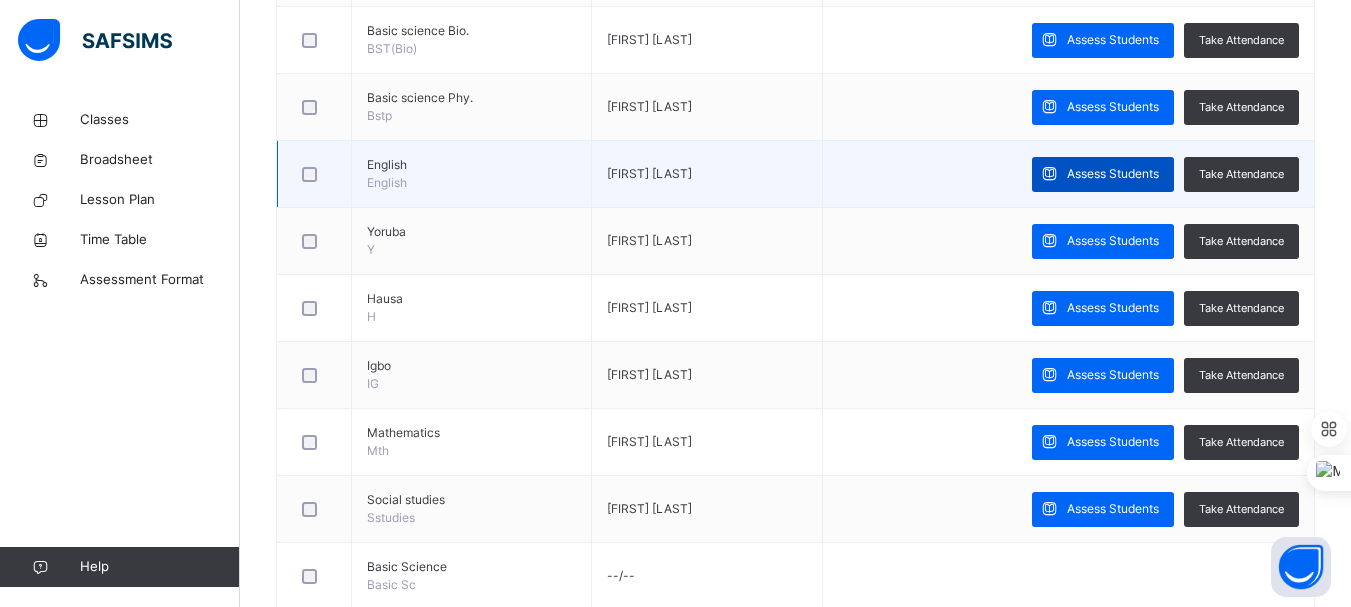 click on "Assess Students" at bounding box center (1113, 174) 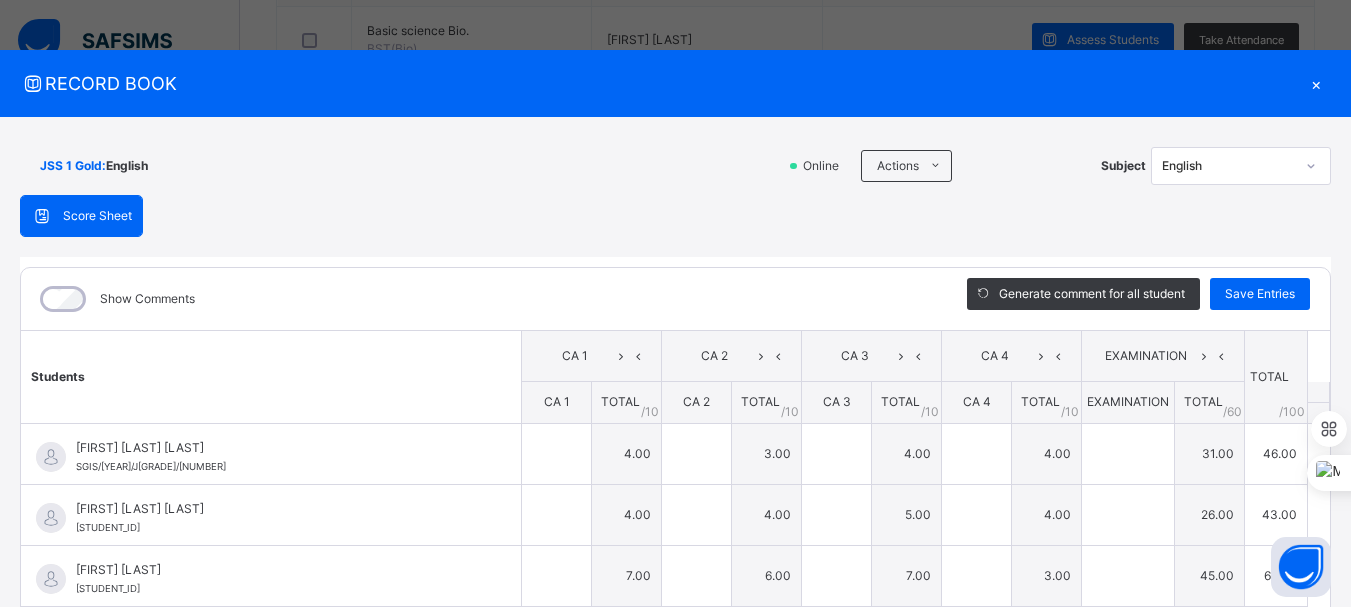 type on "*" 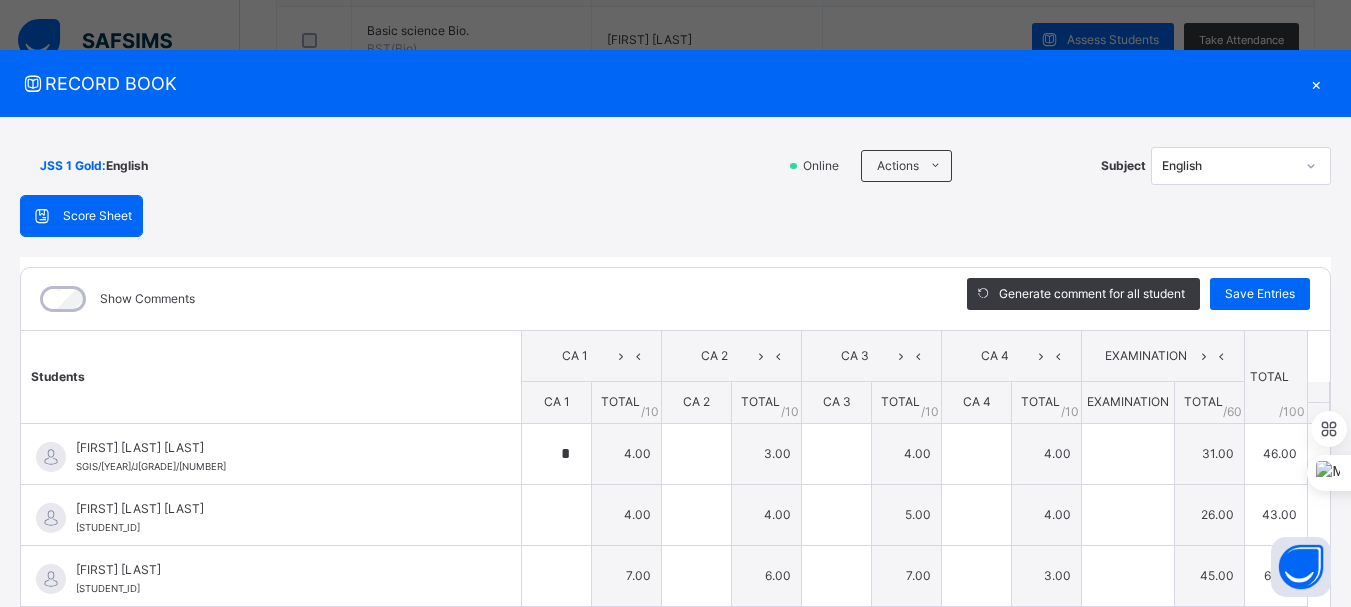 type on "*" 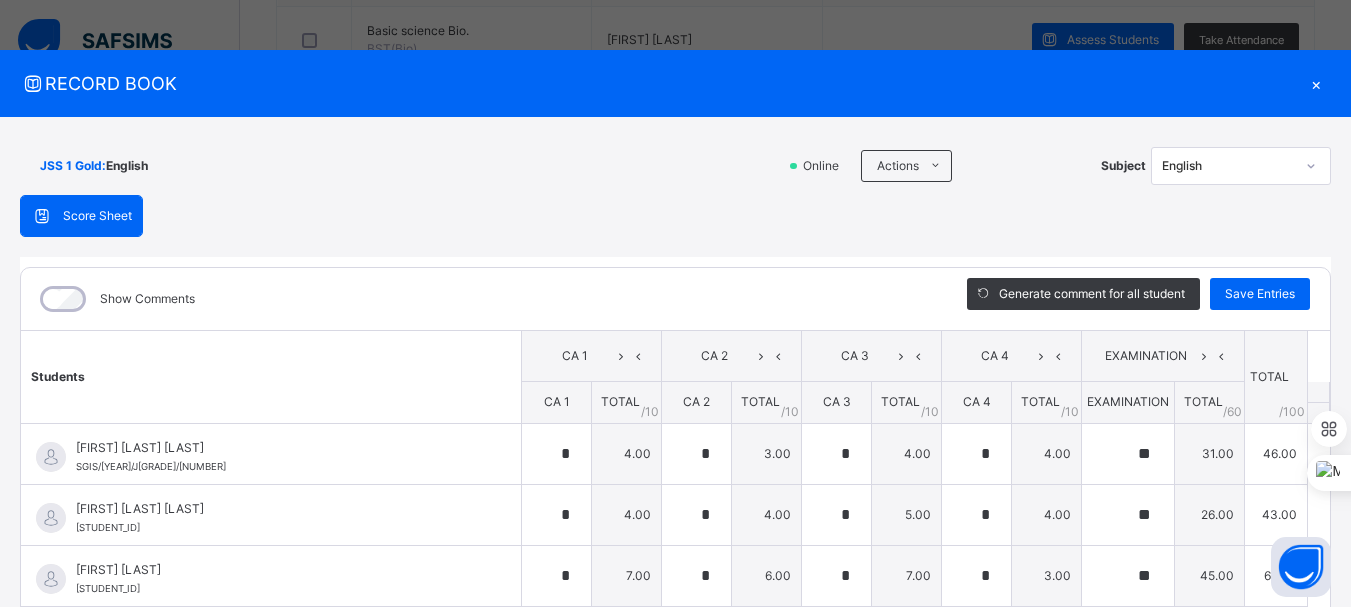 type on "**" 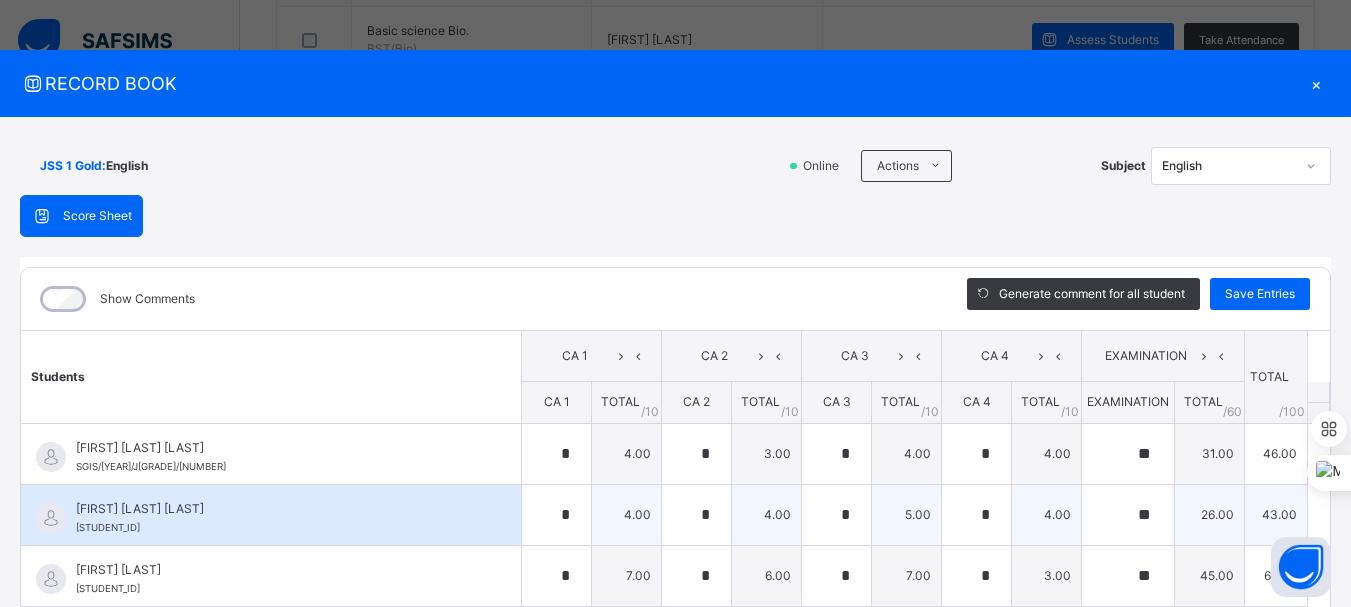 scroll, scrollTop: 300, scrollLeft: 0, axis: vertical 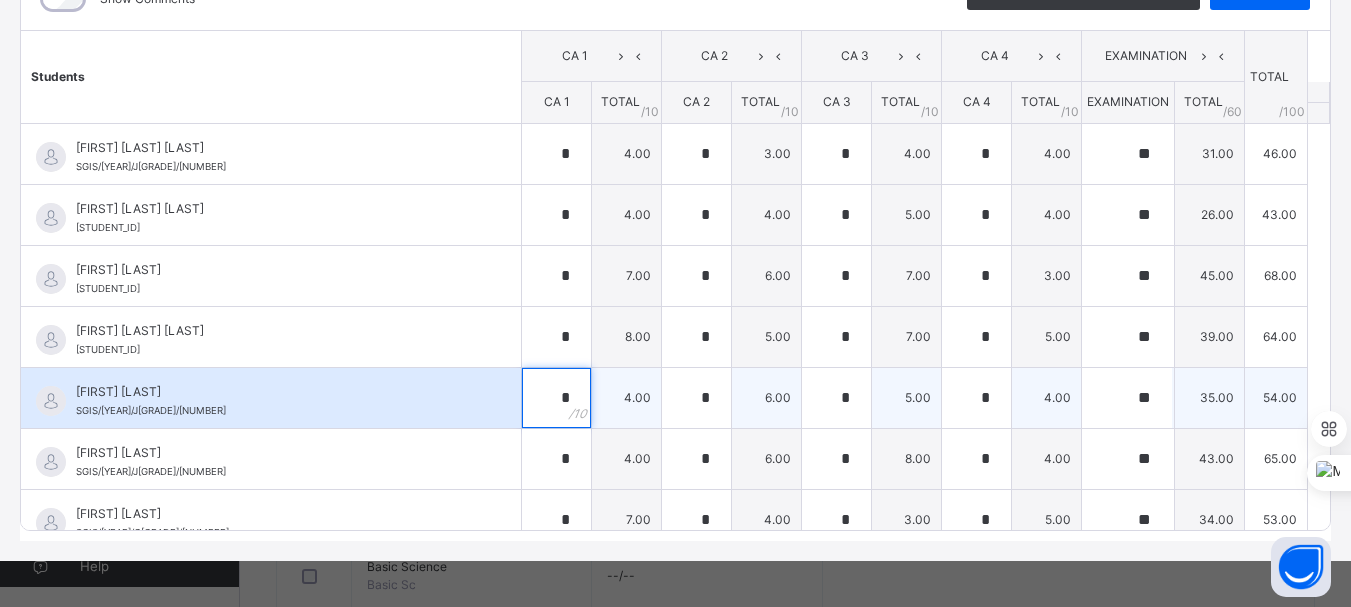 click on "*" at bounding box center (556, 398) 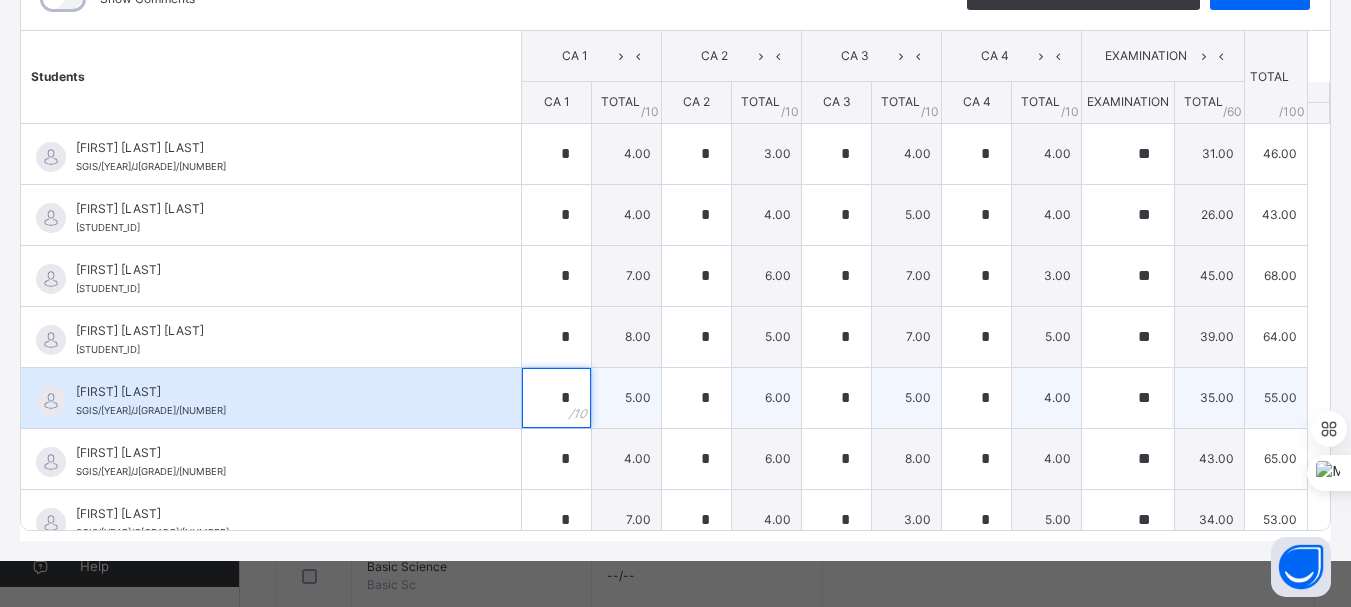 type on "*" 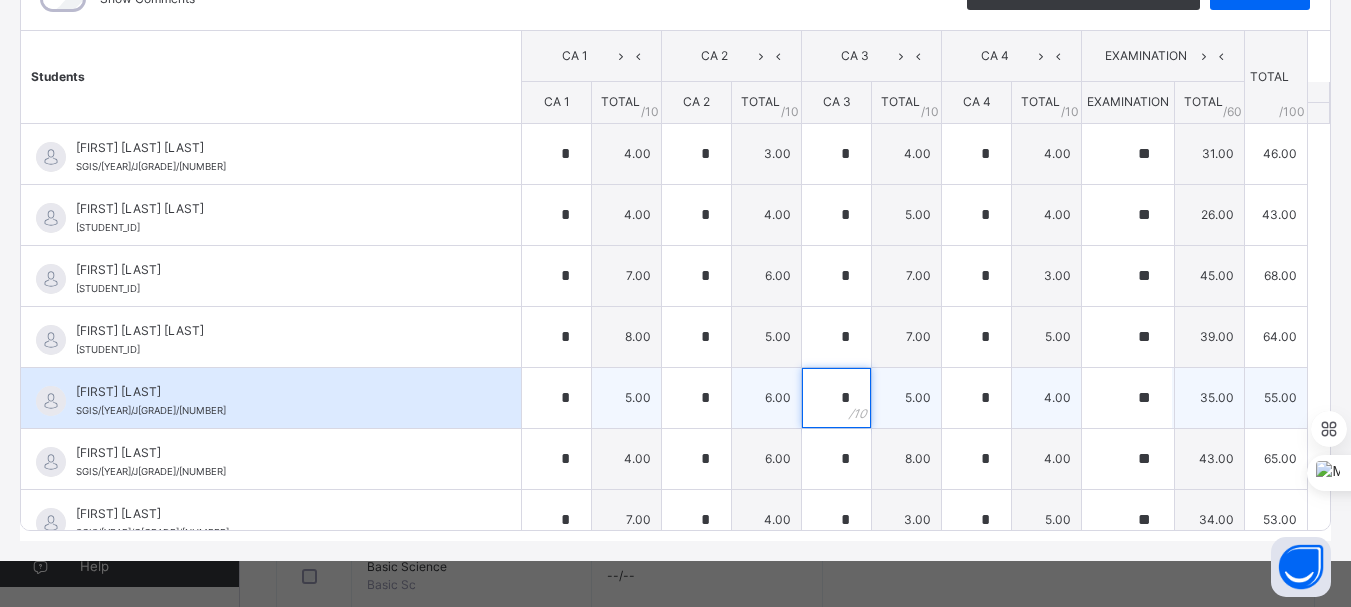 click on "*" at bounding box center (836, 398) 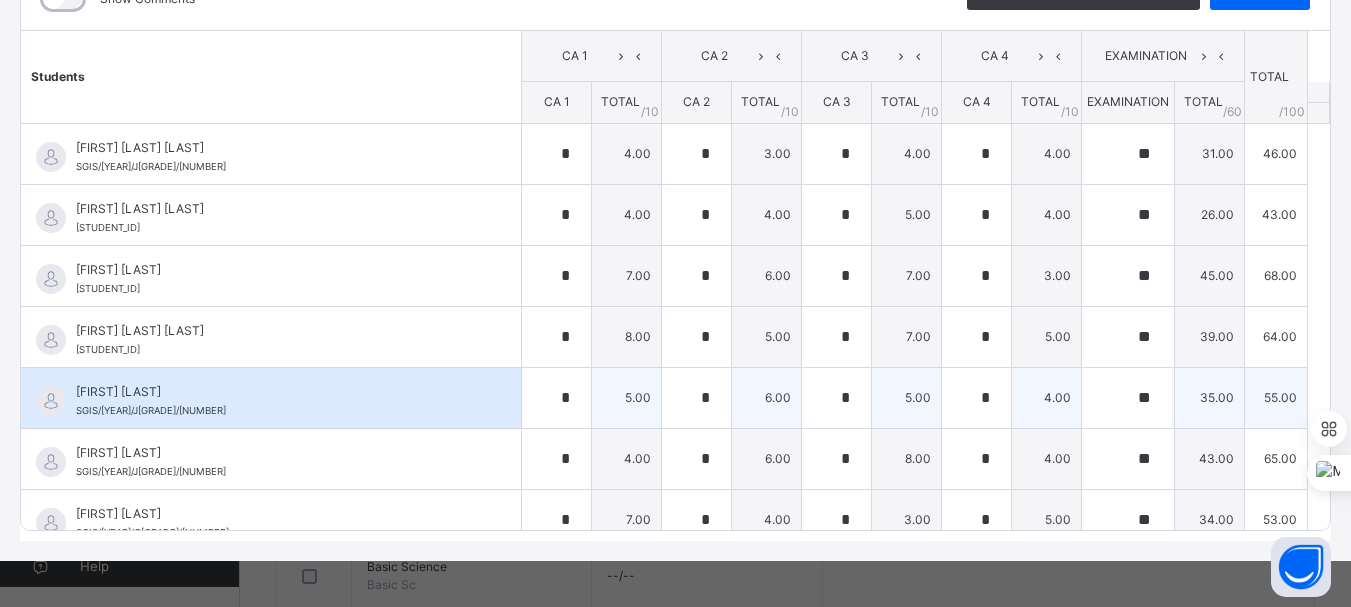 click on "*" at bounding box center (836, 398) 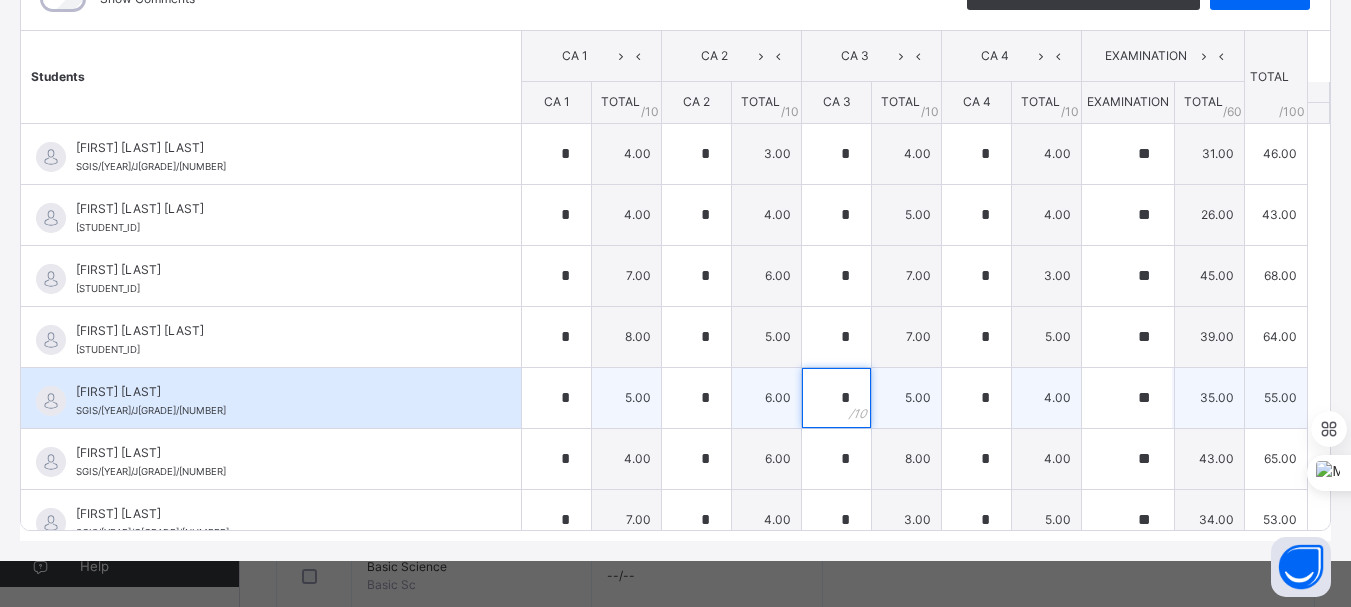 click on "*" at bounding box center (836, 398) 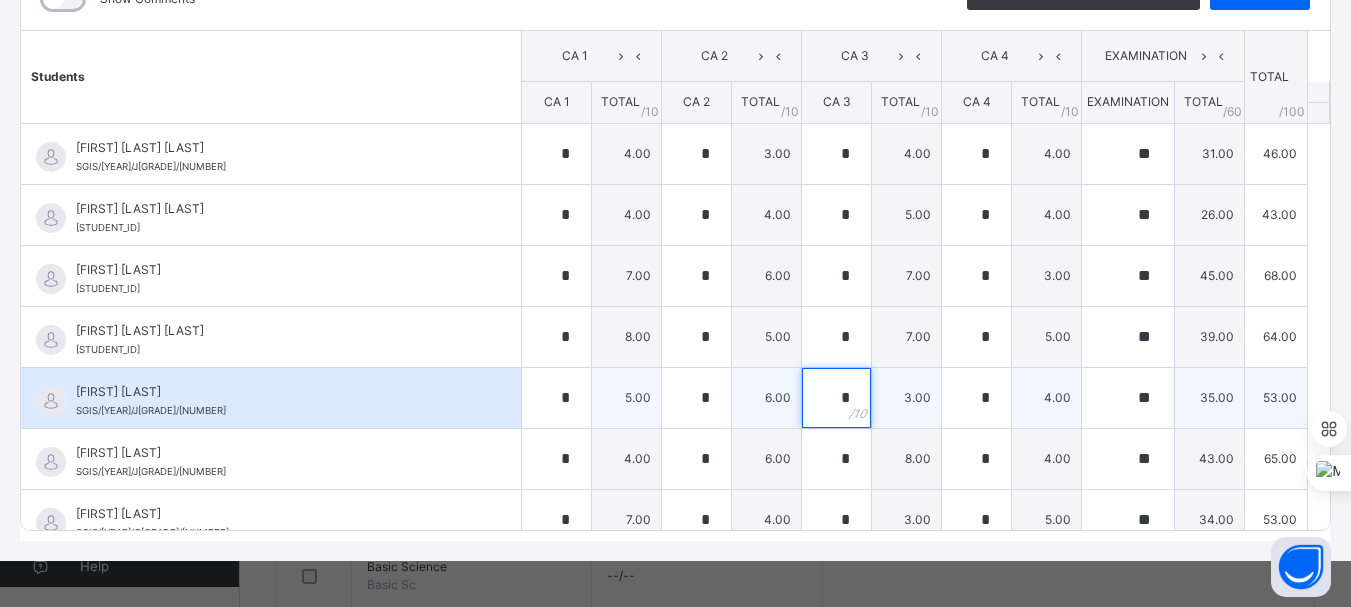 type on "*" 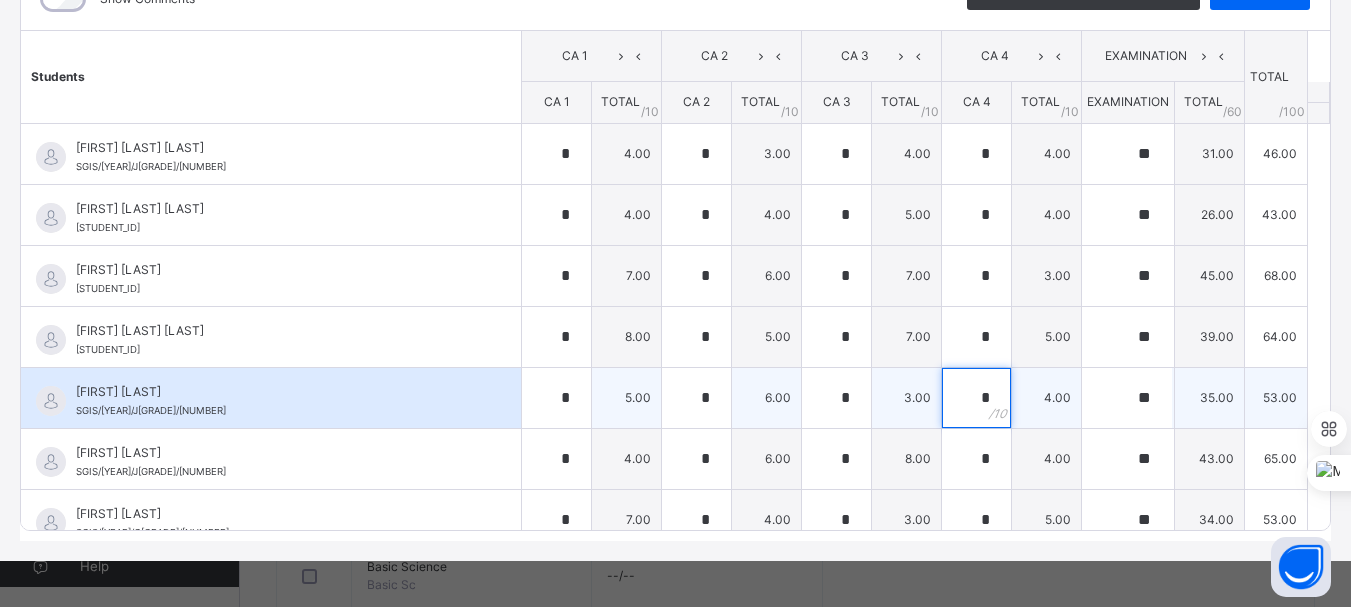 click on "*" at bounding box center [976, 398] 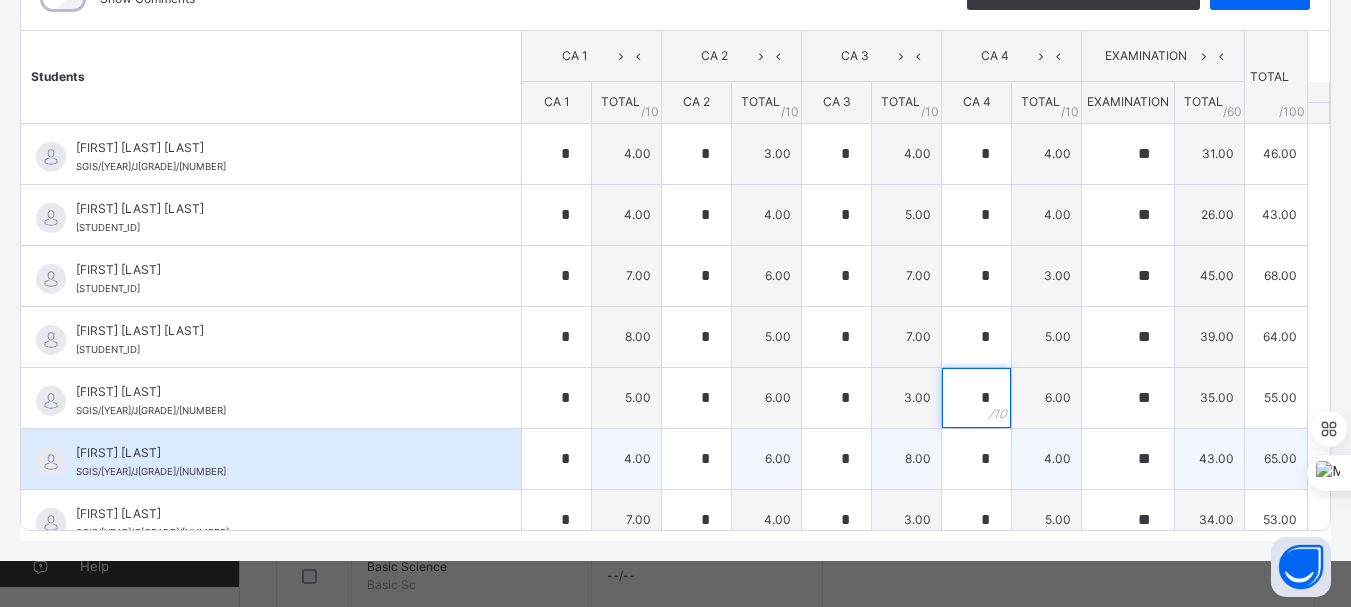 type on "*" 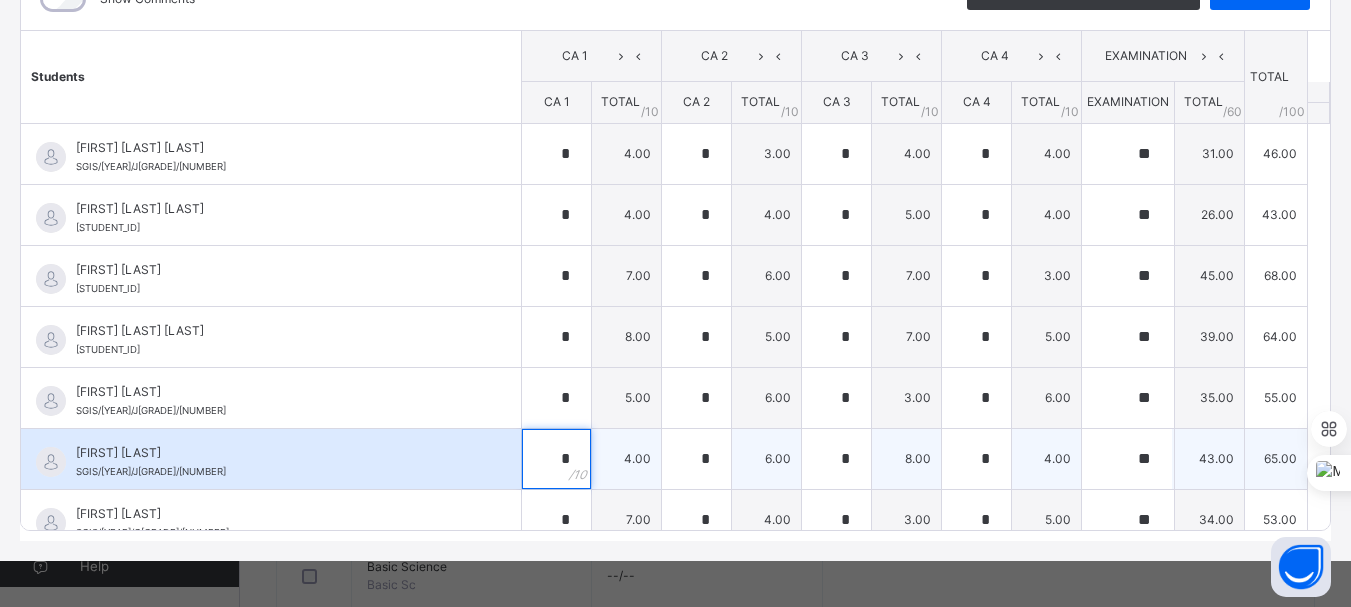 click on "*" at bounding box center [556, 459] 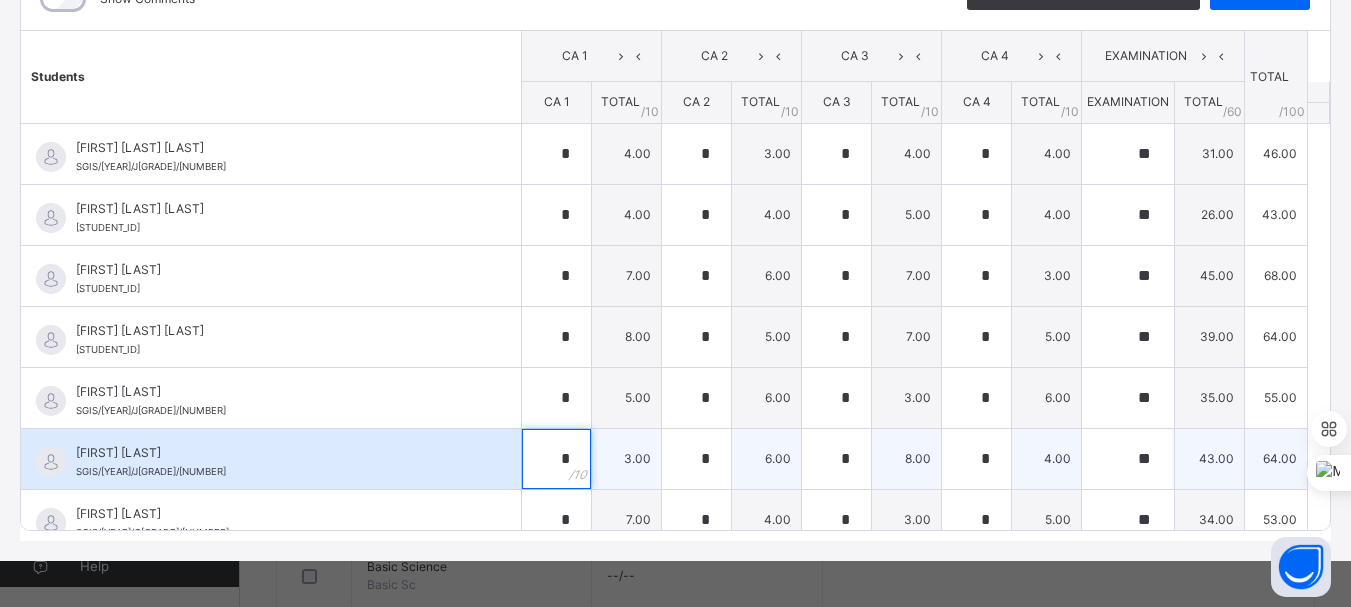 type on "*" 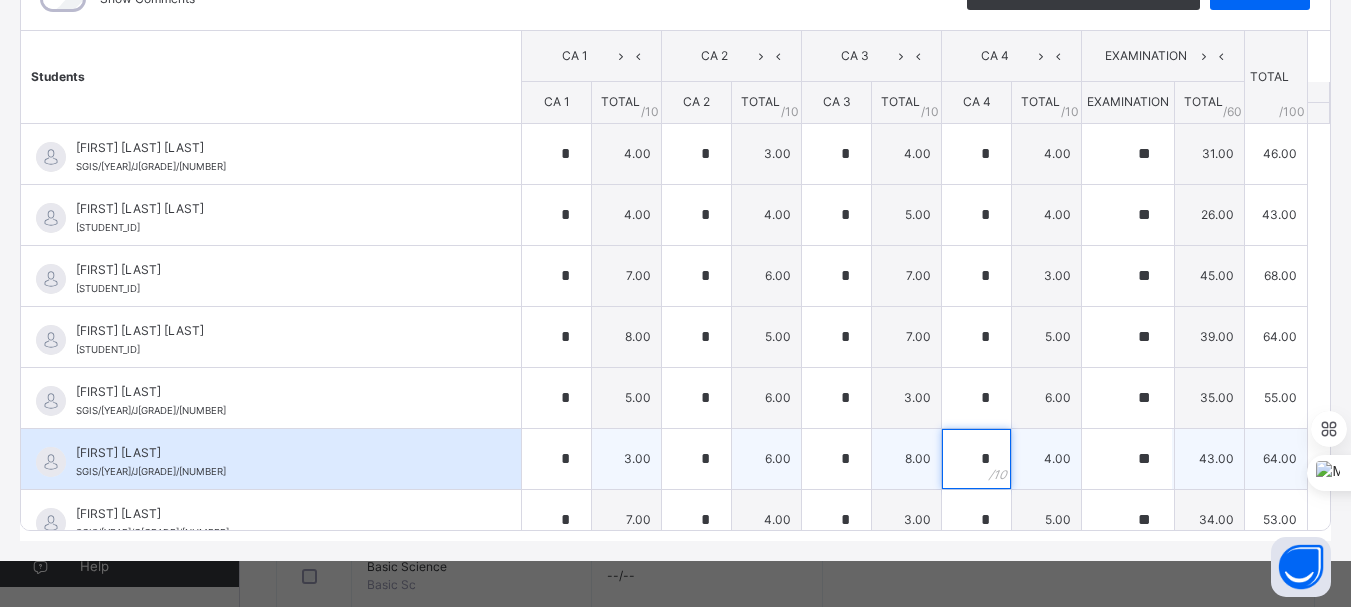 click on "*" at bounding box center [976, 459] 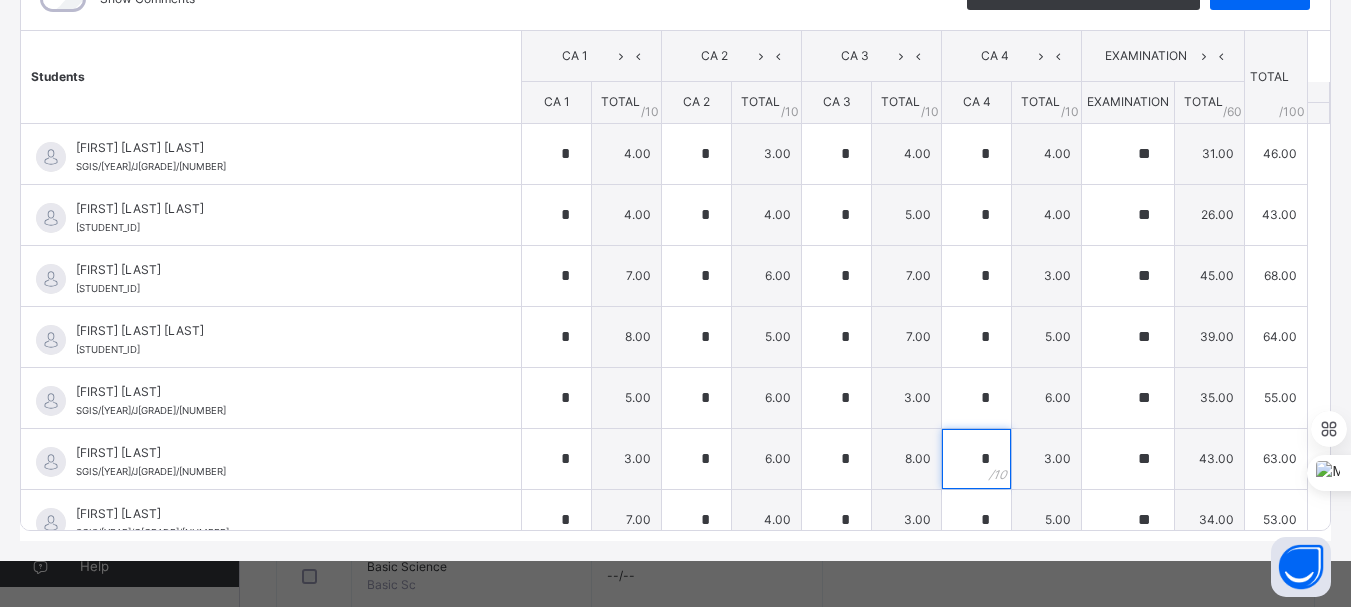 scroll, scrollTop: 304, scrollLeft: 0, axis: vertical 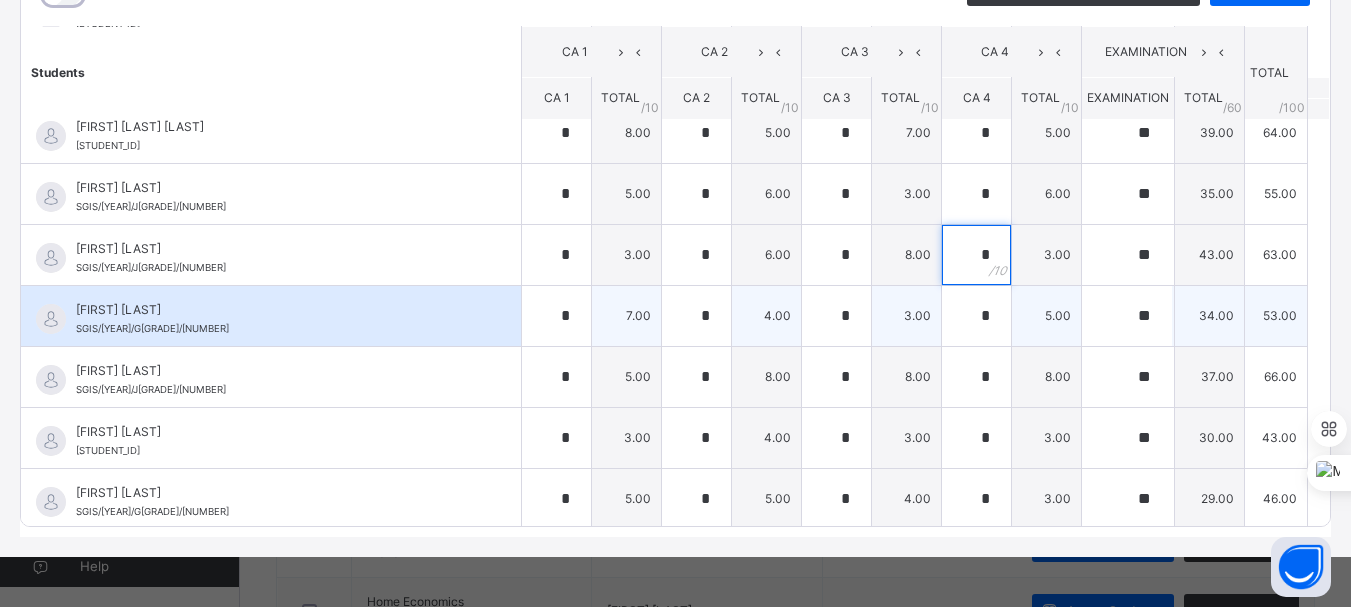 type on "*" 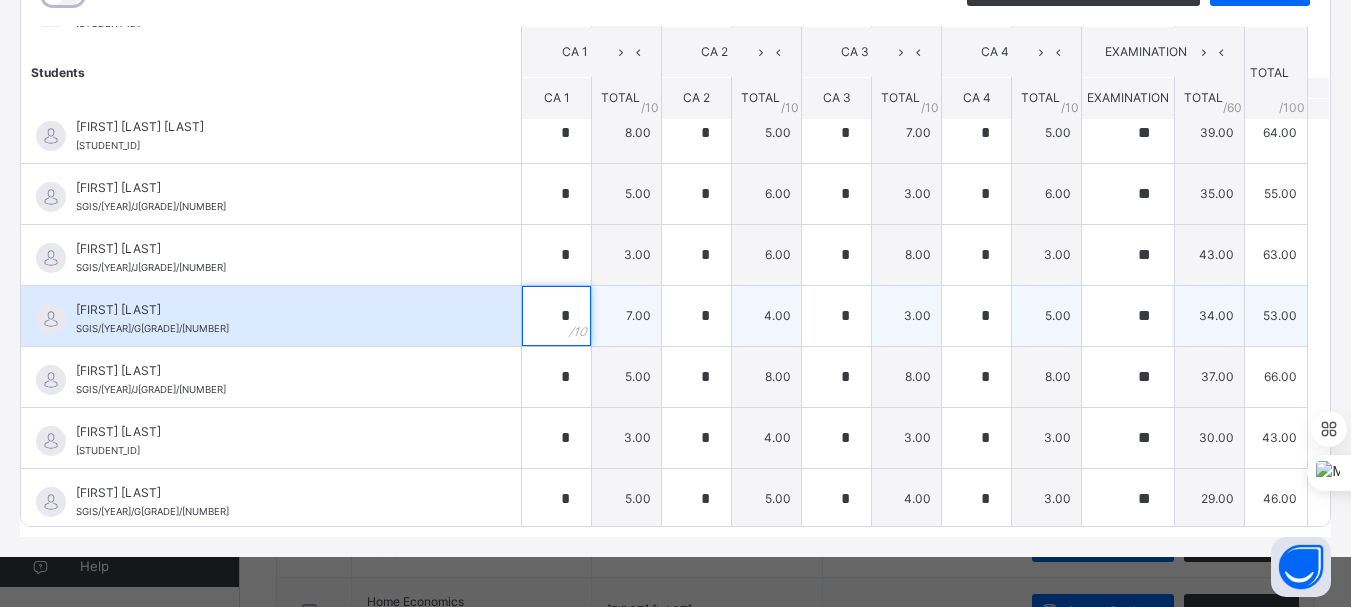 click on "*" at bounding box center [556, 316] 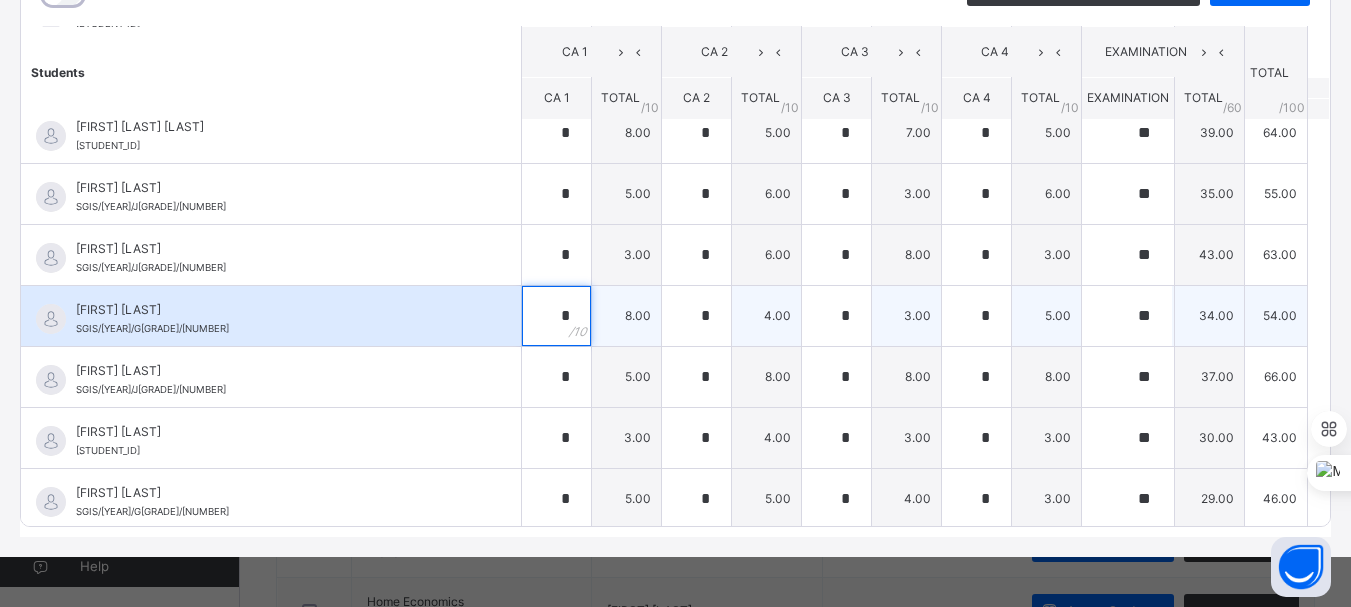 type on "*" 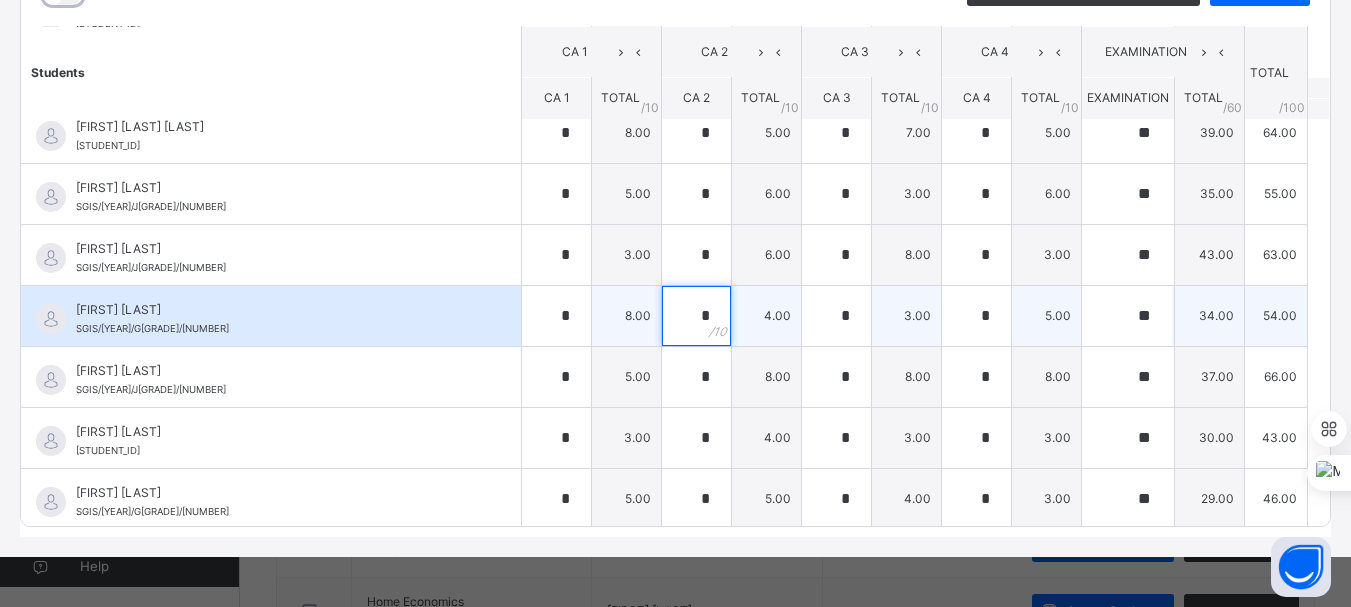 click on "*" at bounding box center [696, 316] 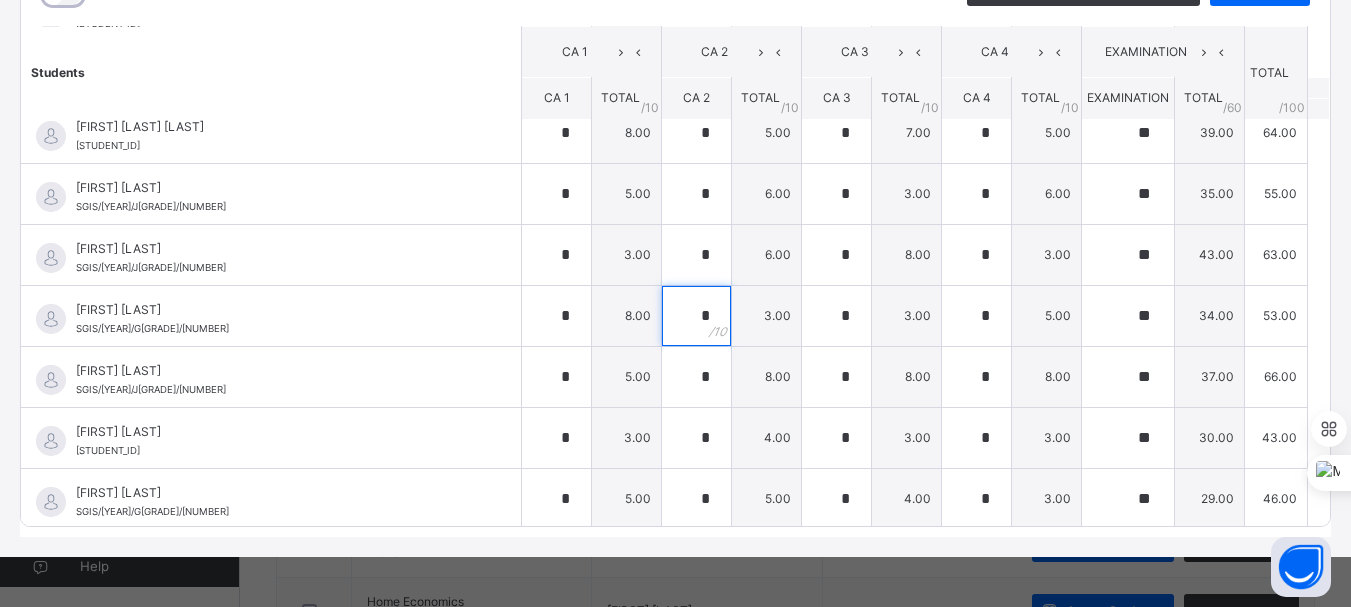 type on "*" 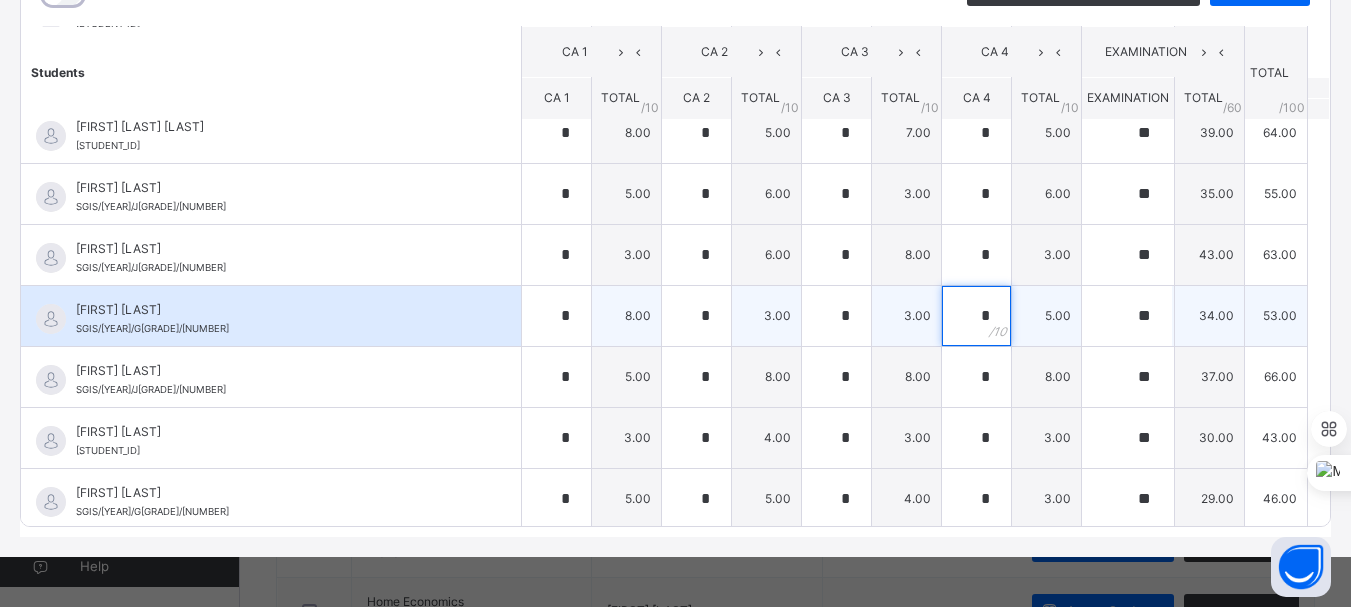 click on "*" at bounding box center (976, 316) 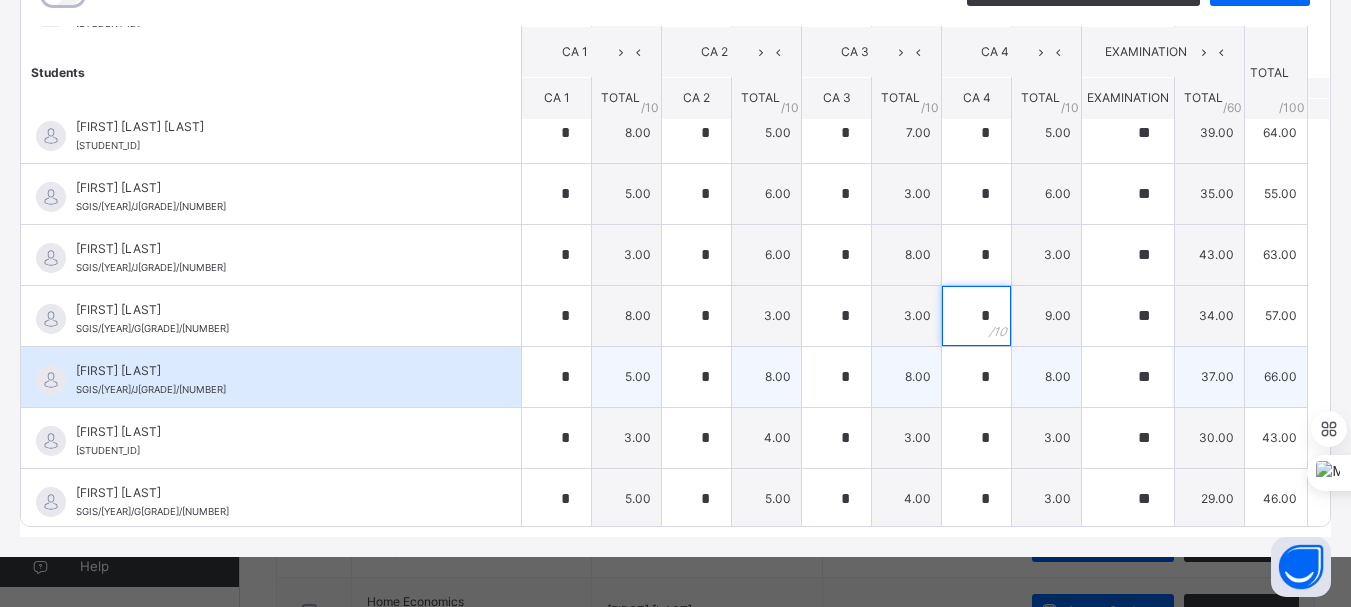 type on "*" 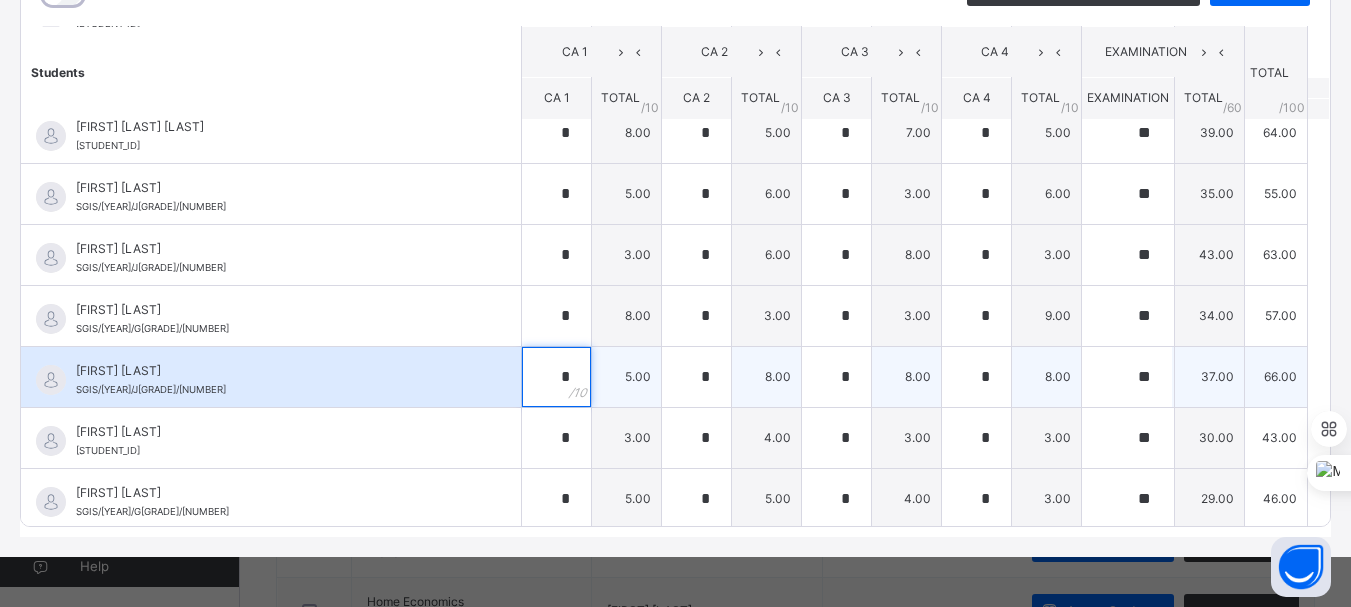 click on "*" at bounding box center [556, 377] 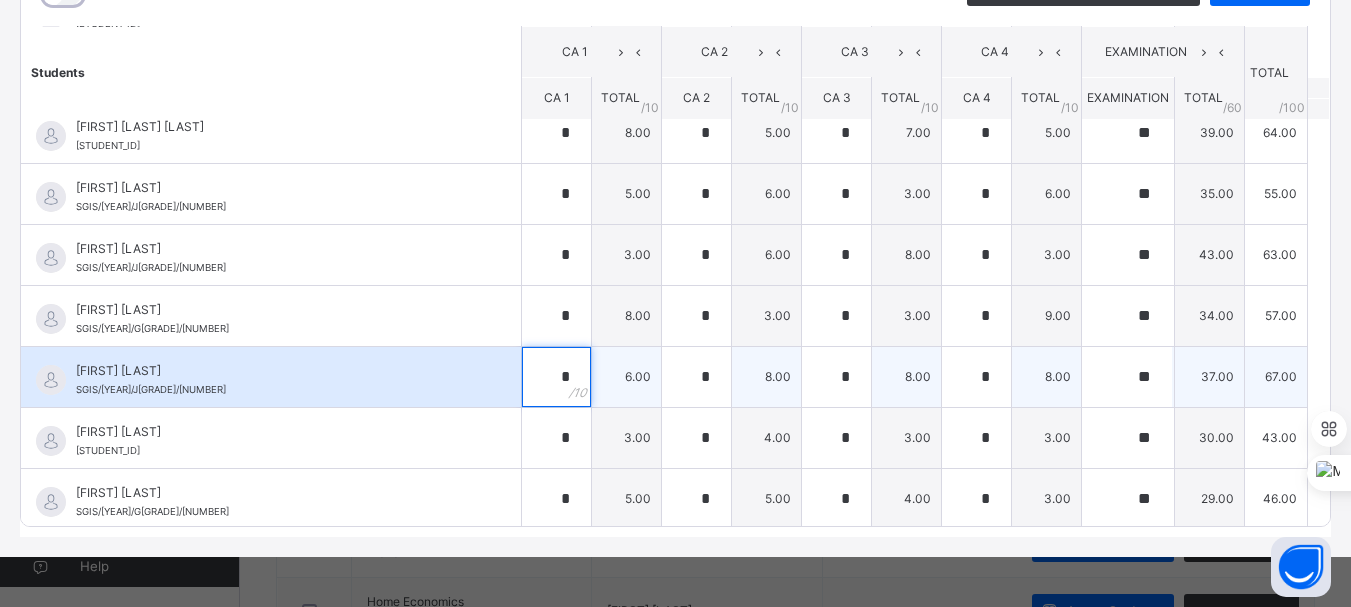 type on "*" 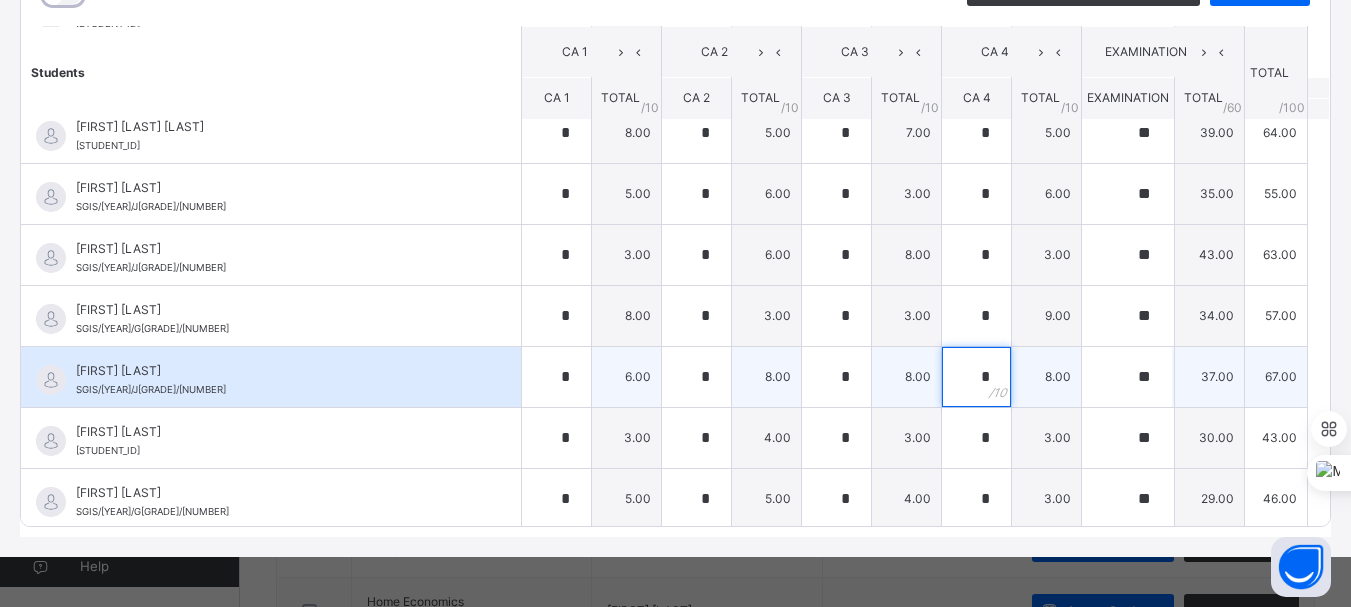 click on "*" at bounding box center (976, 377) 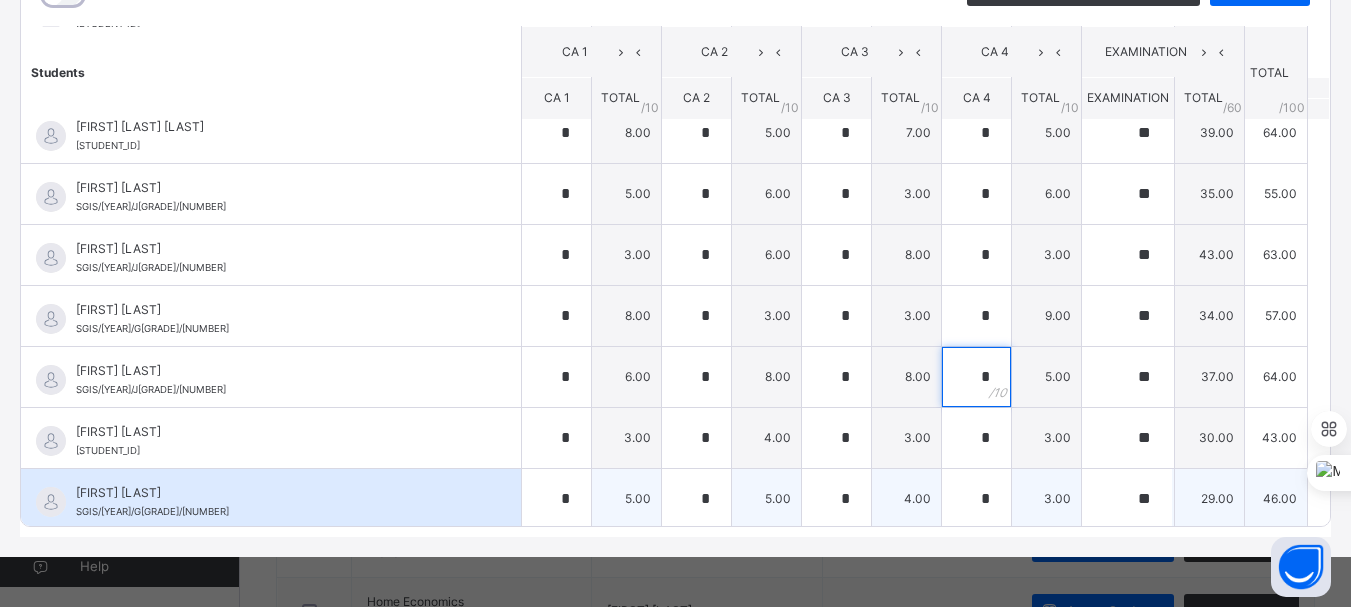 type on "*" 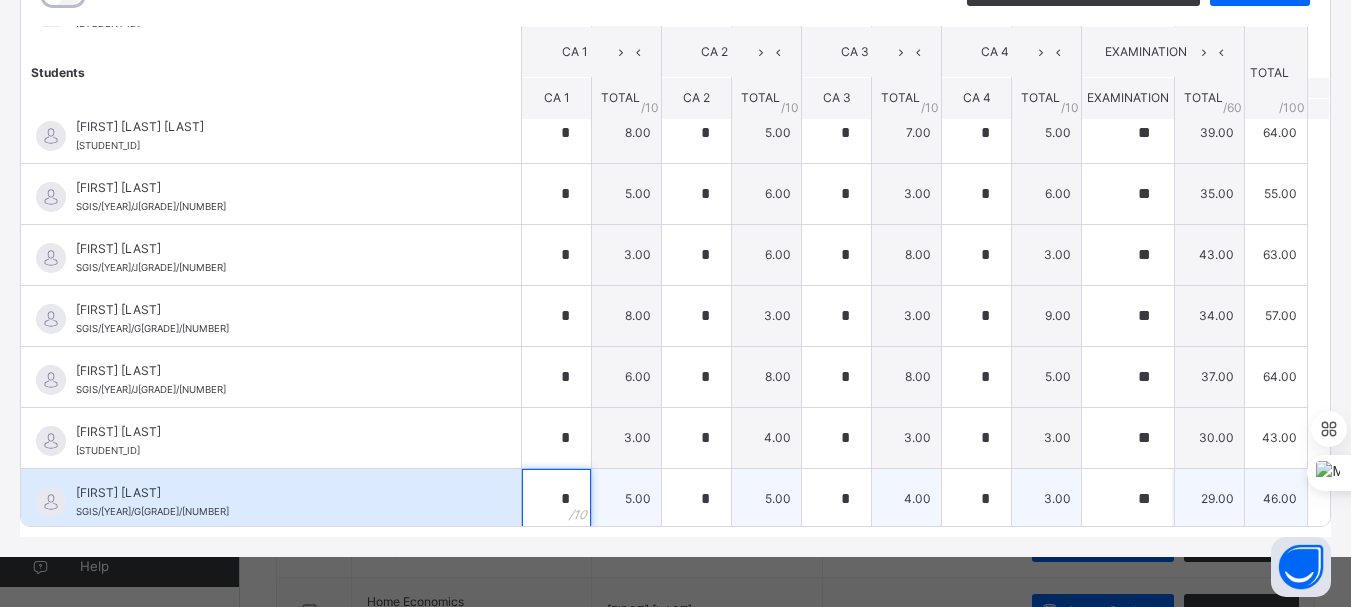 click on "*" at bounding box center (556, 499) 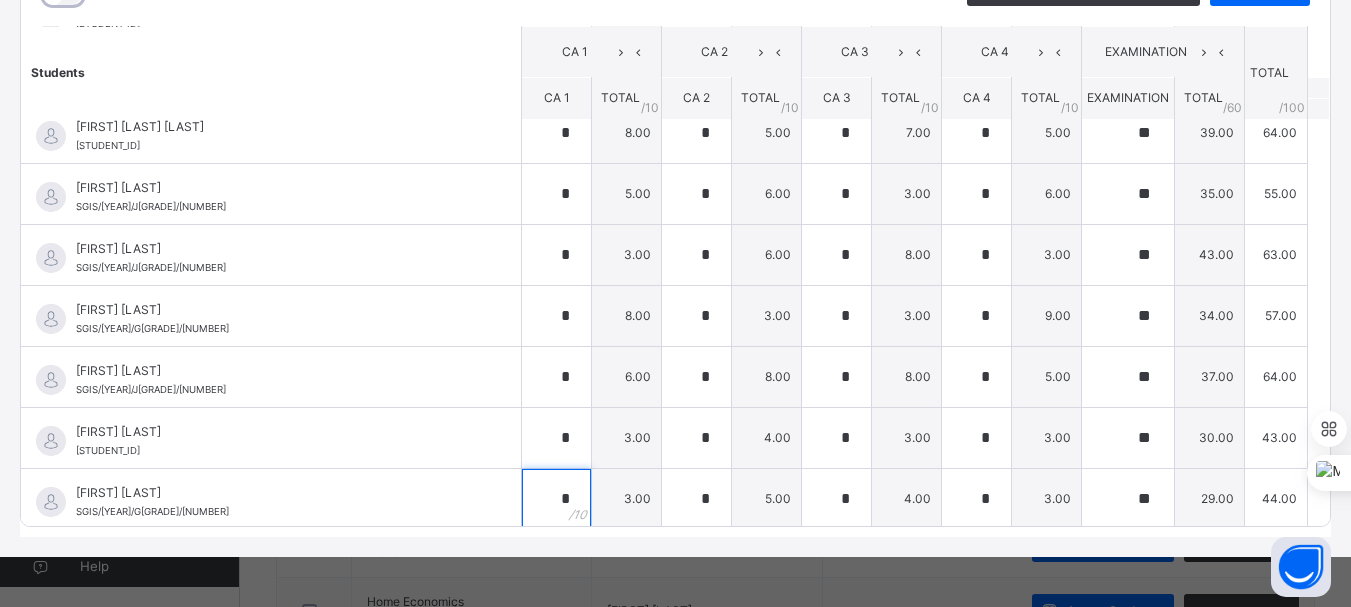 scroll, scrollTop: 875, scrollLeft: 0, axis: vertical 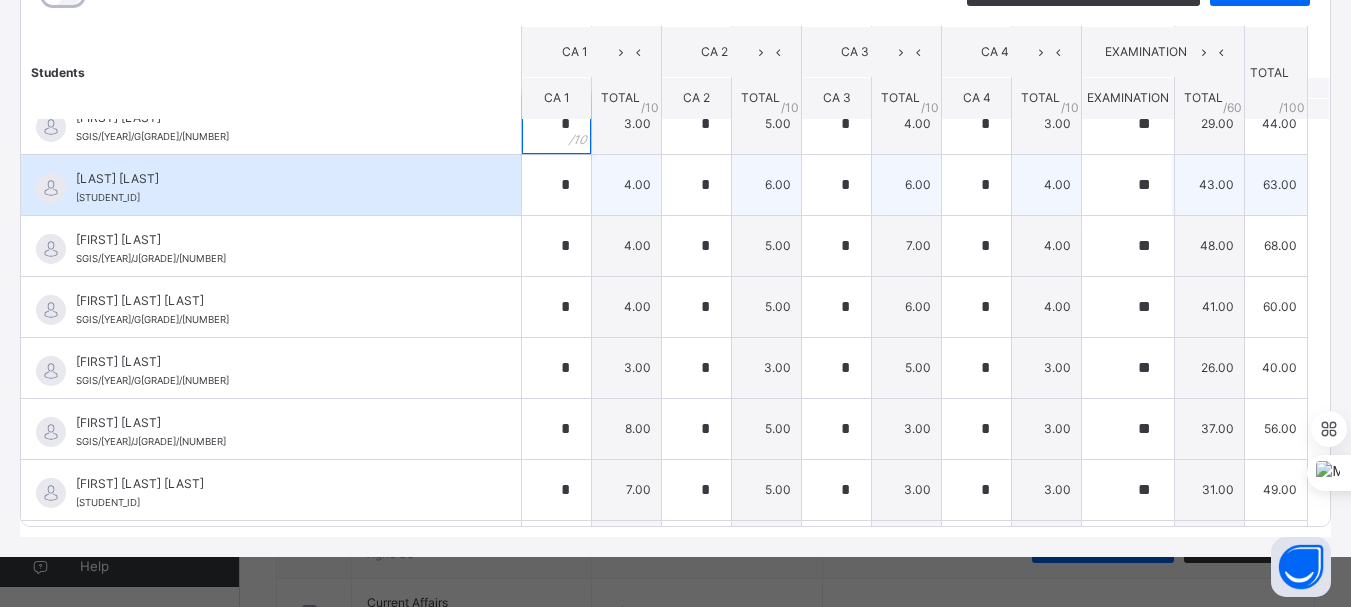 type on "*" 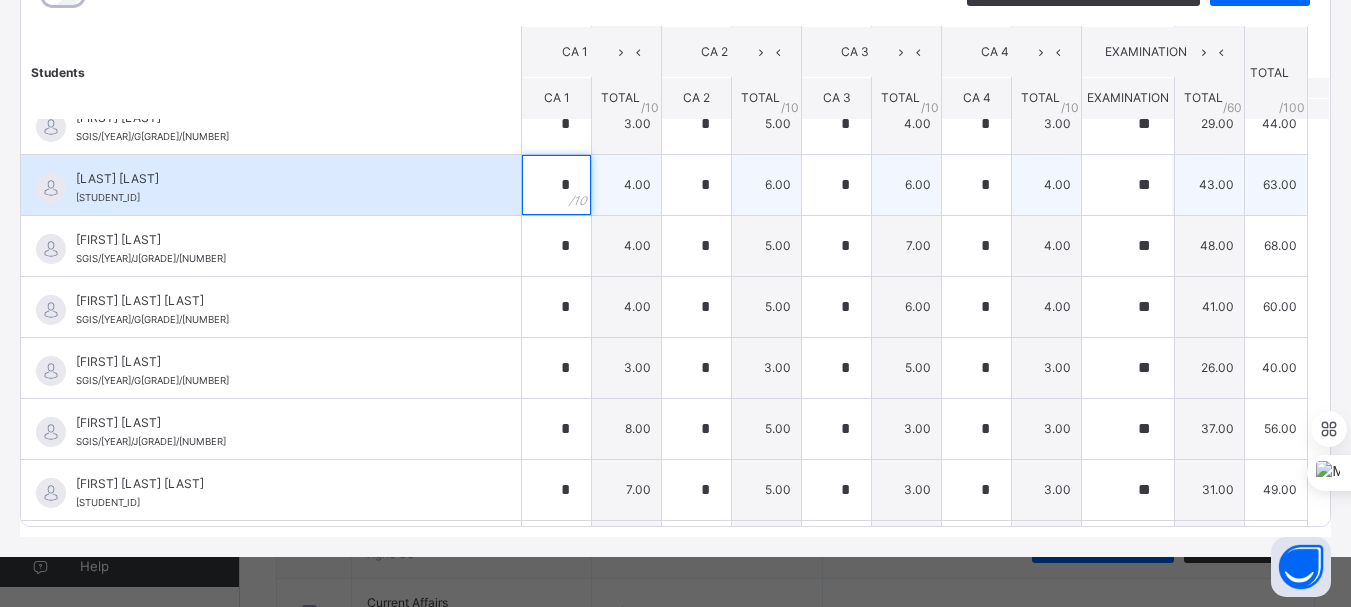 click on "*" at bounding box center (556, 185) 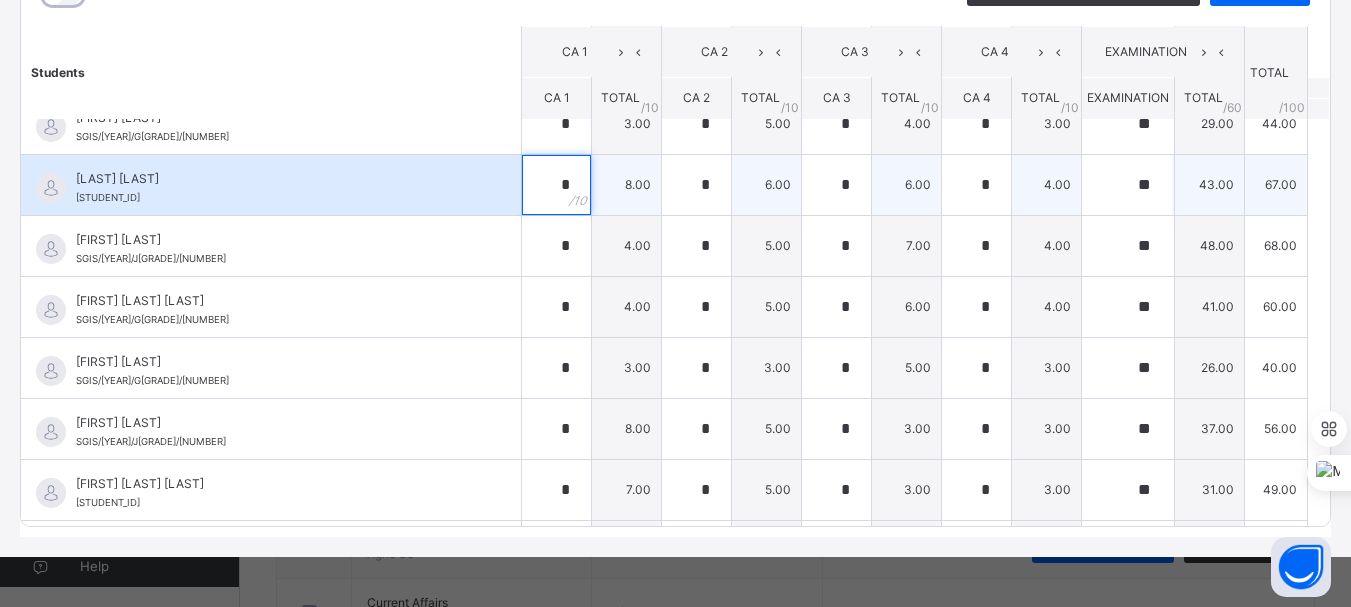 type on "*" 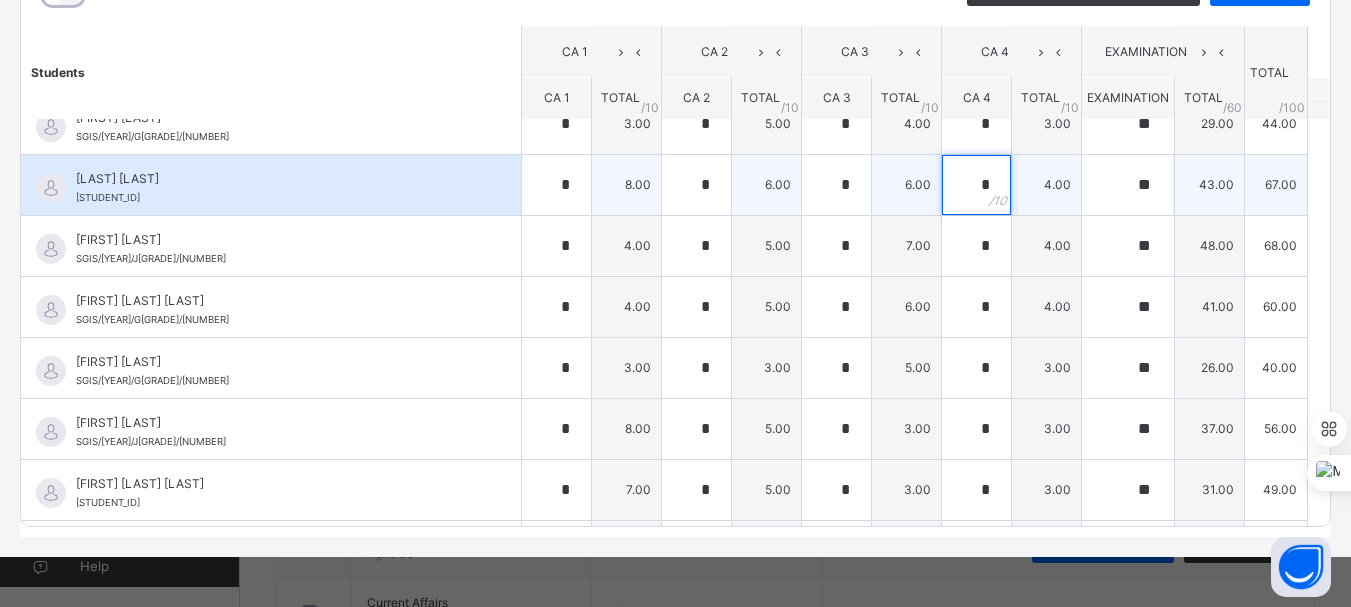 click on "*" at bounding box center [976, 185] 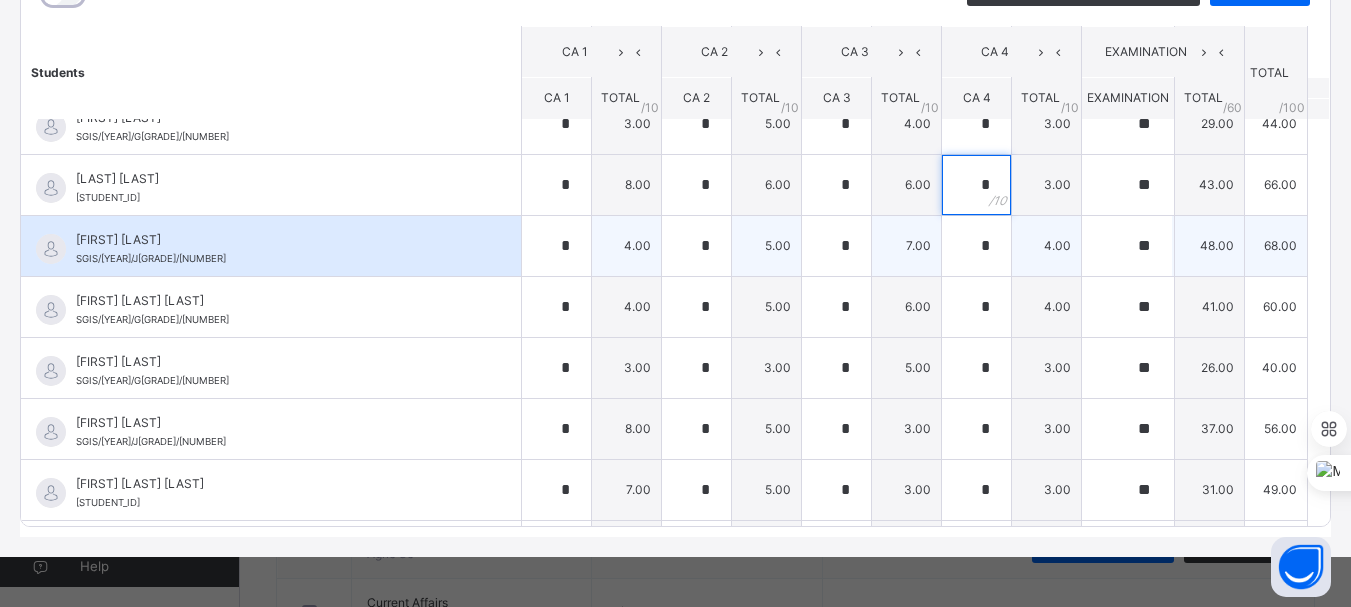 type on "*" 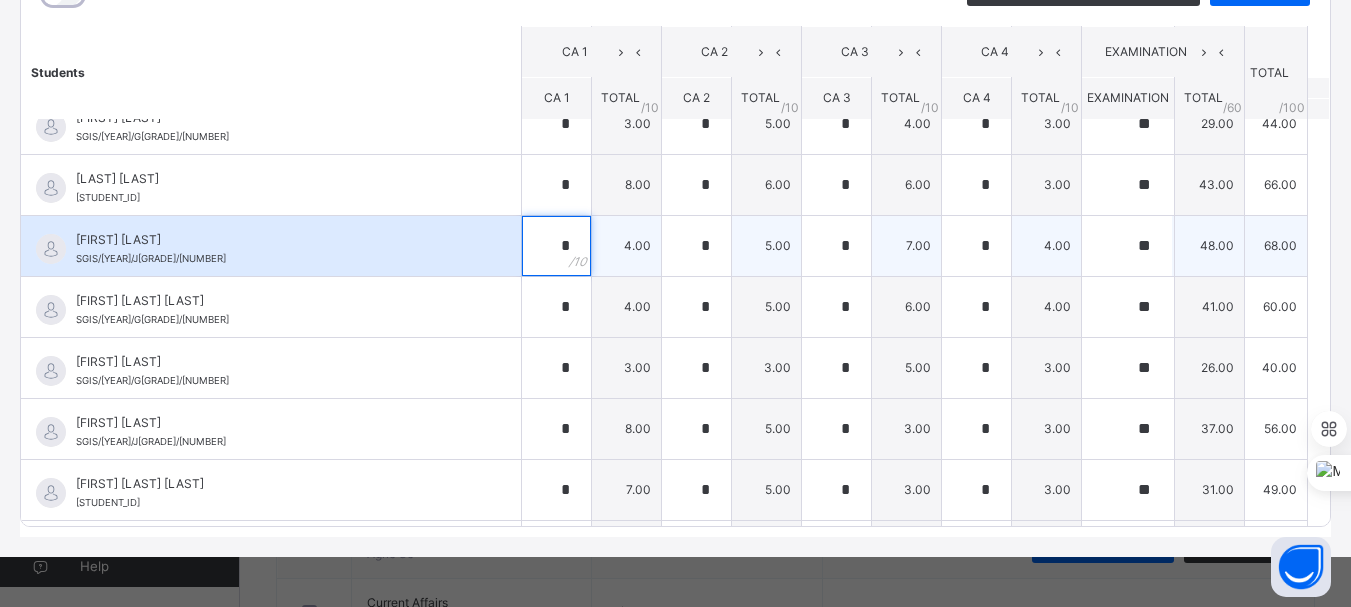 click on "*" at bounding box center [556, 246] 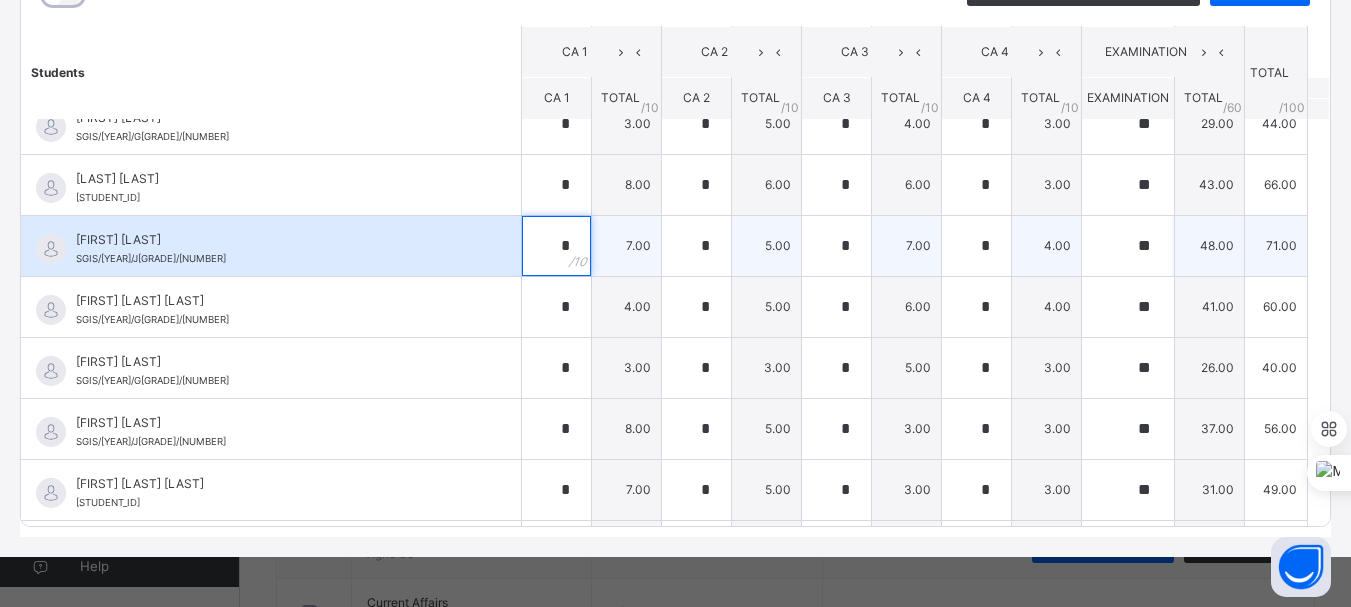 type on "*" 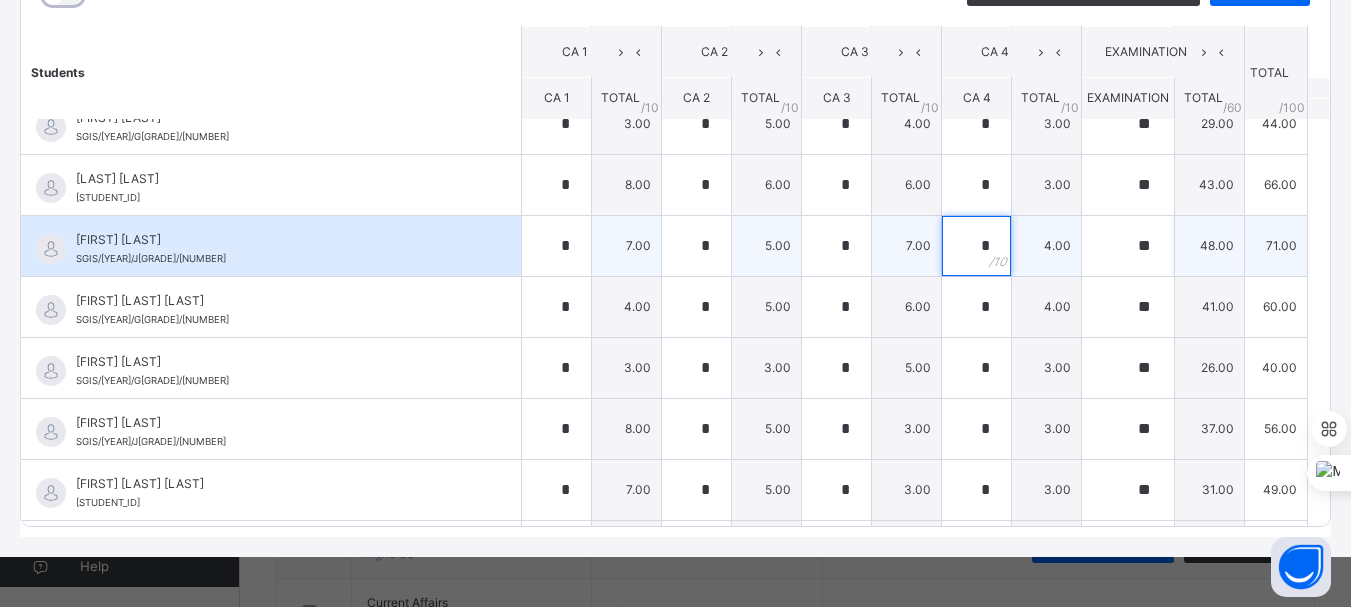 click on "*" at bounding box center [976, 246] 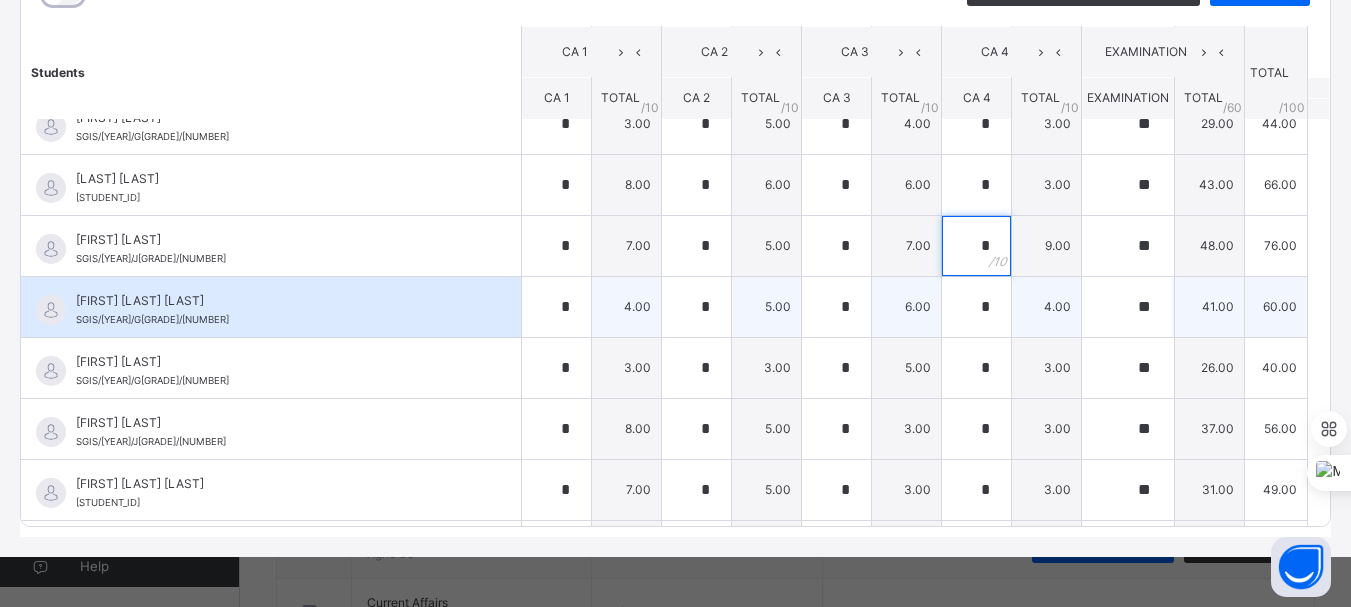 type on "*" 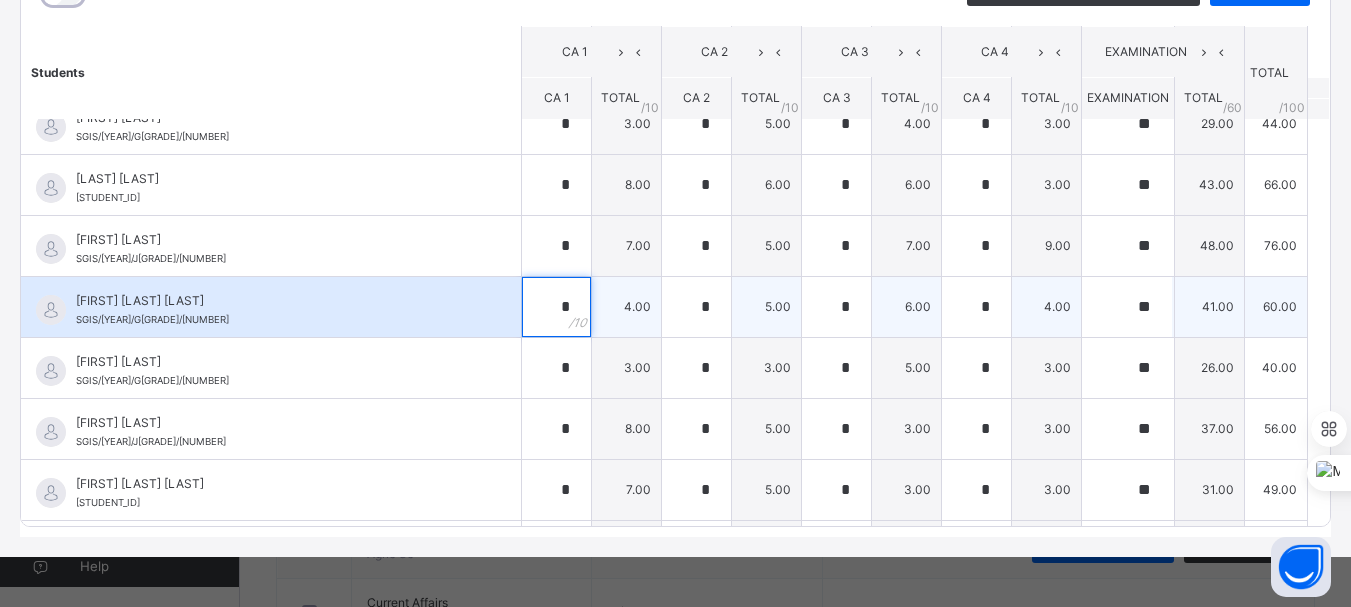 click on "*" at bounding box center [556, 307] 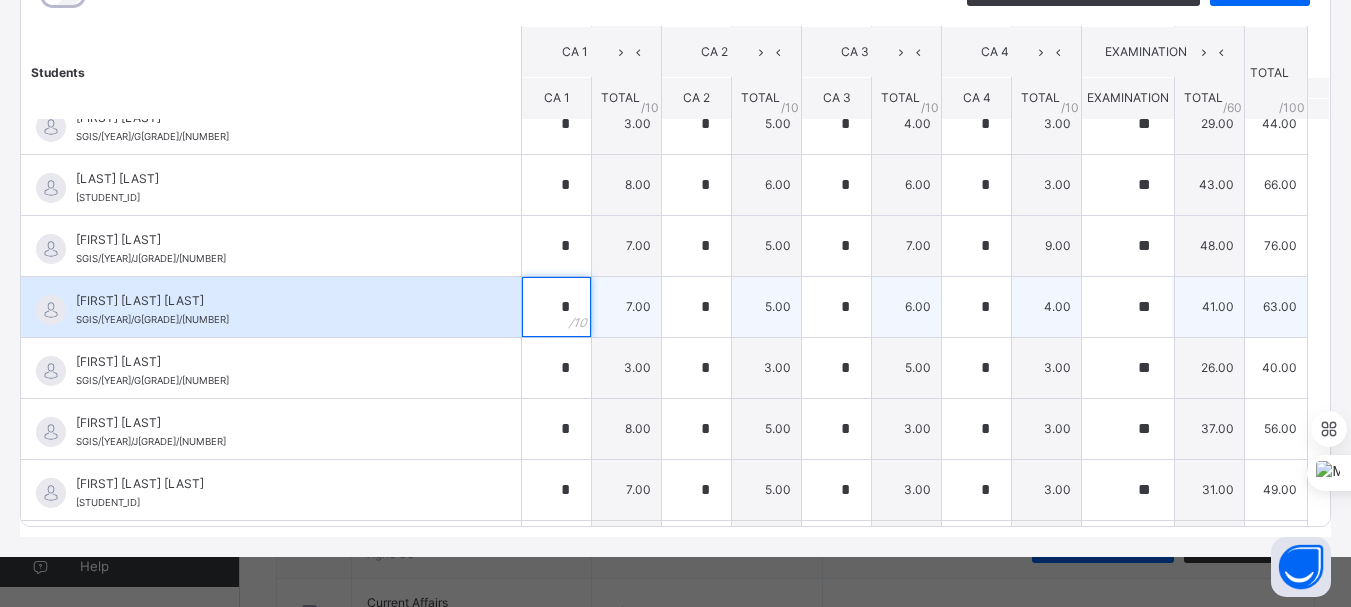 type on "*" 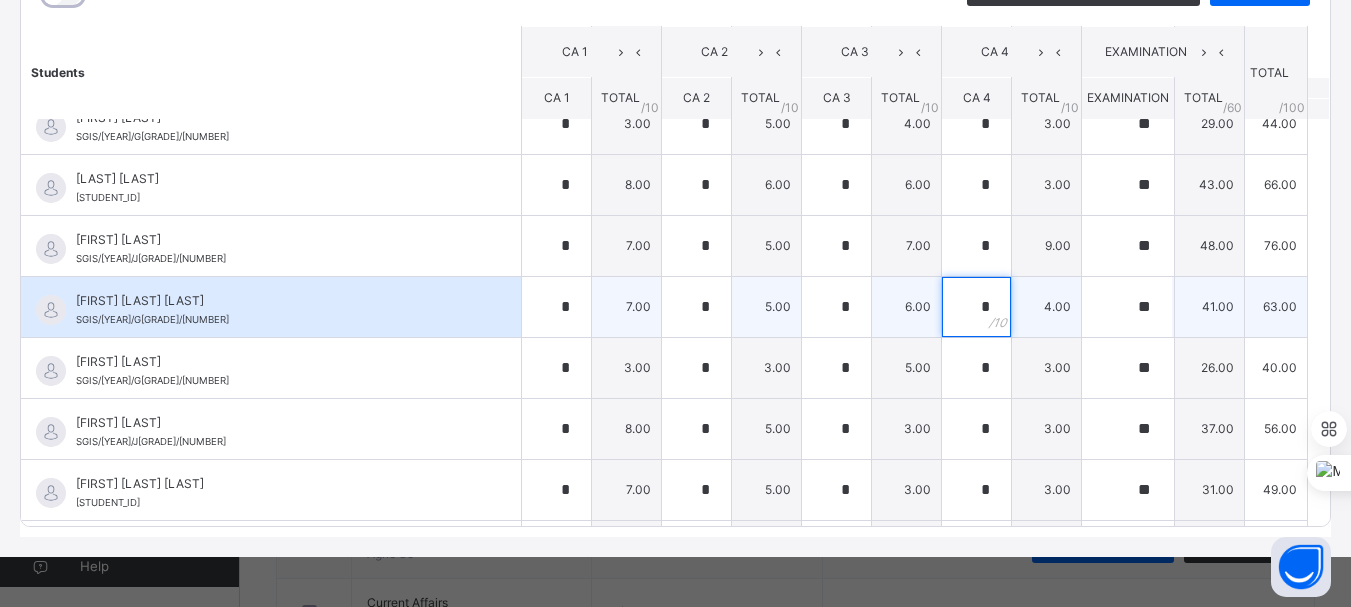 click on "*" at bounding box center [976, 307] 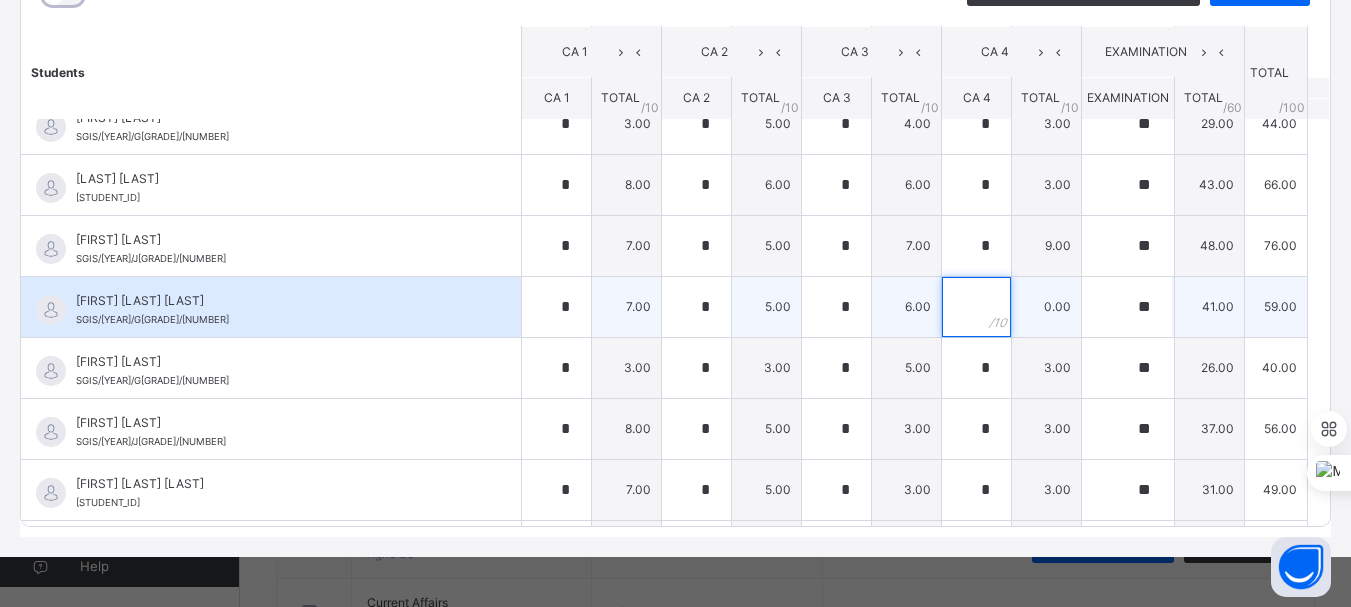 type on "*" 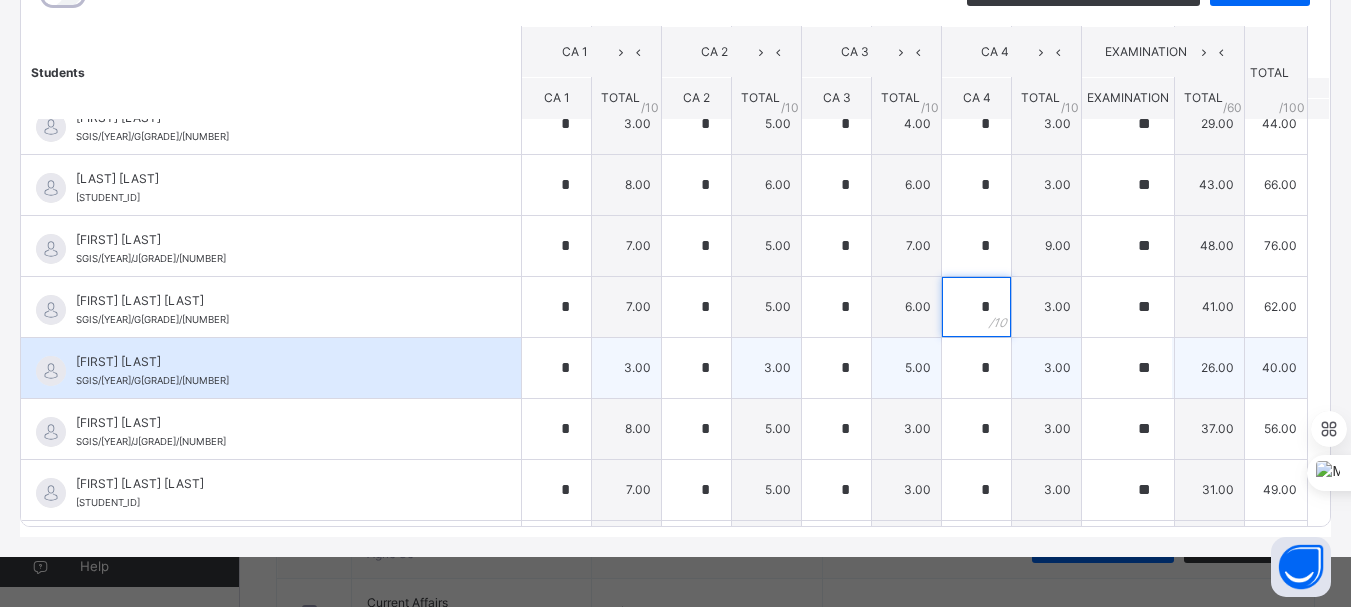 type on "*" 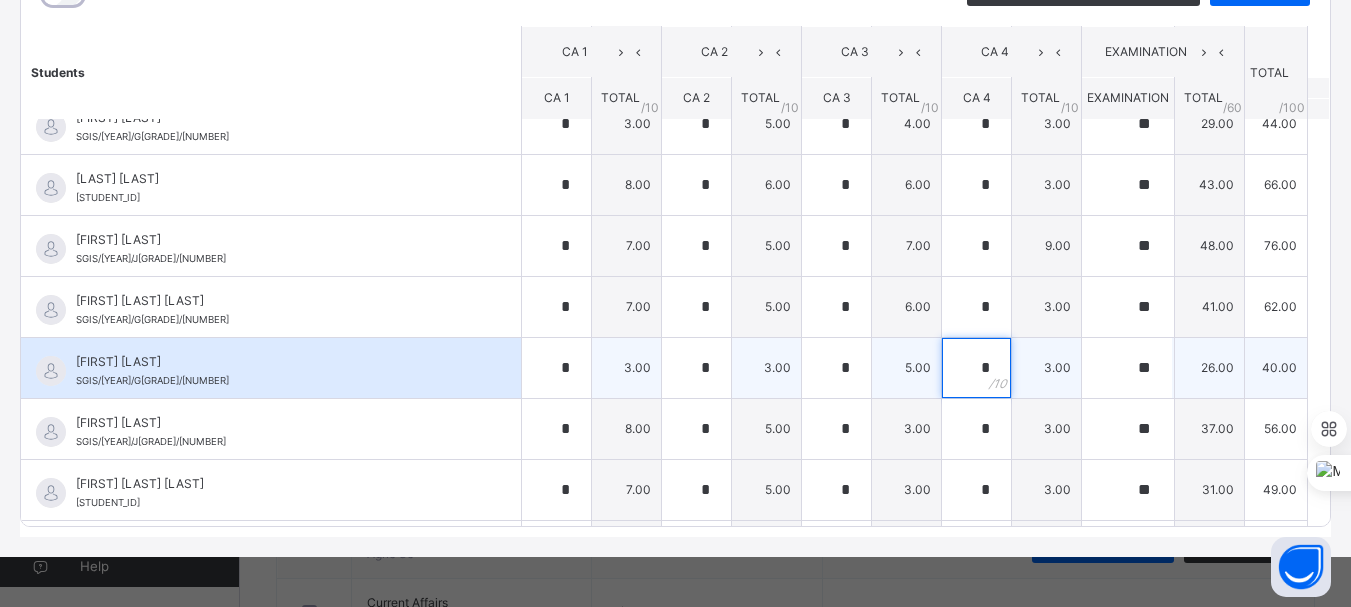 click on "*" at bounding box center (976, 368) 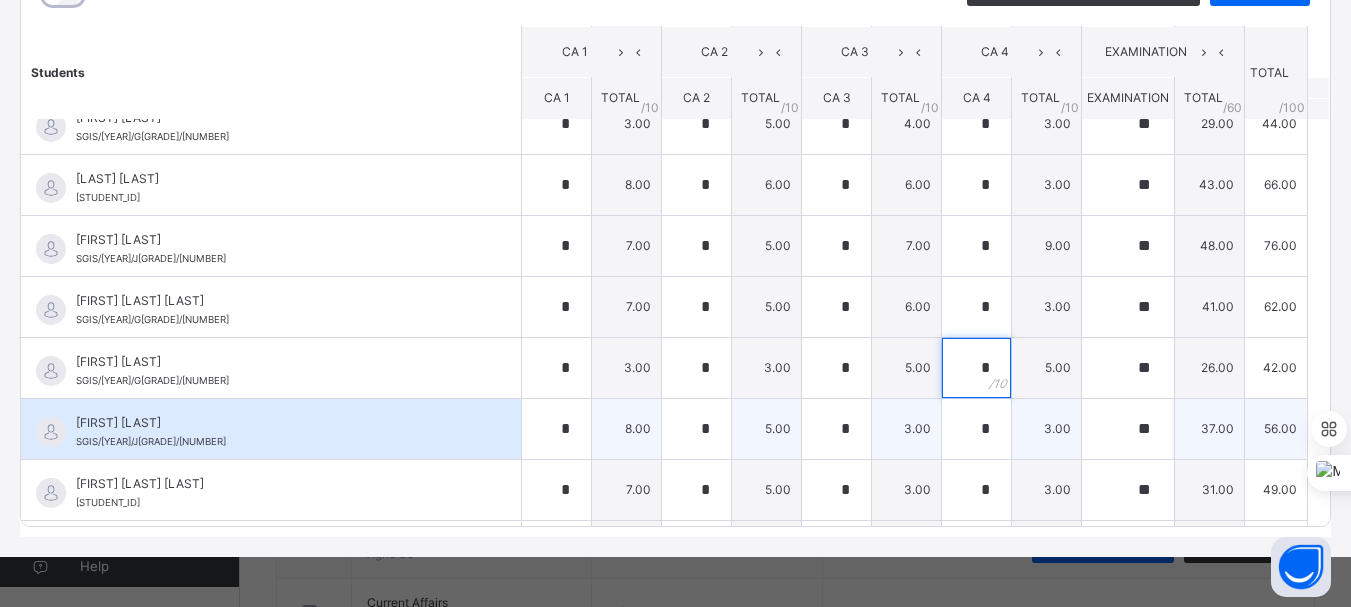 type on "*" 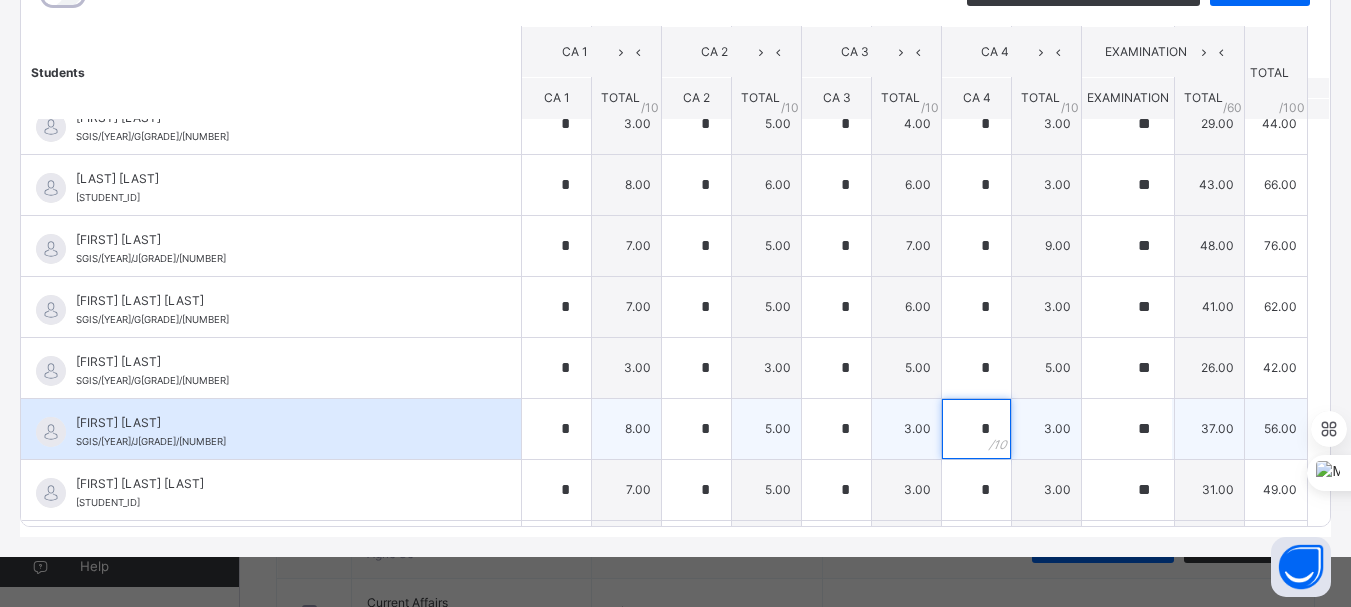 click on "*" at bounding box center [976, 429] 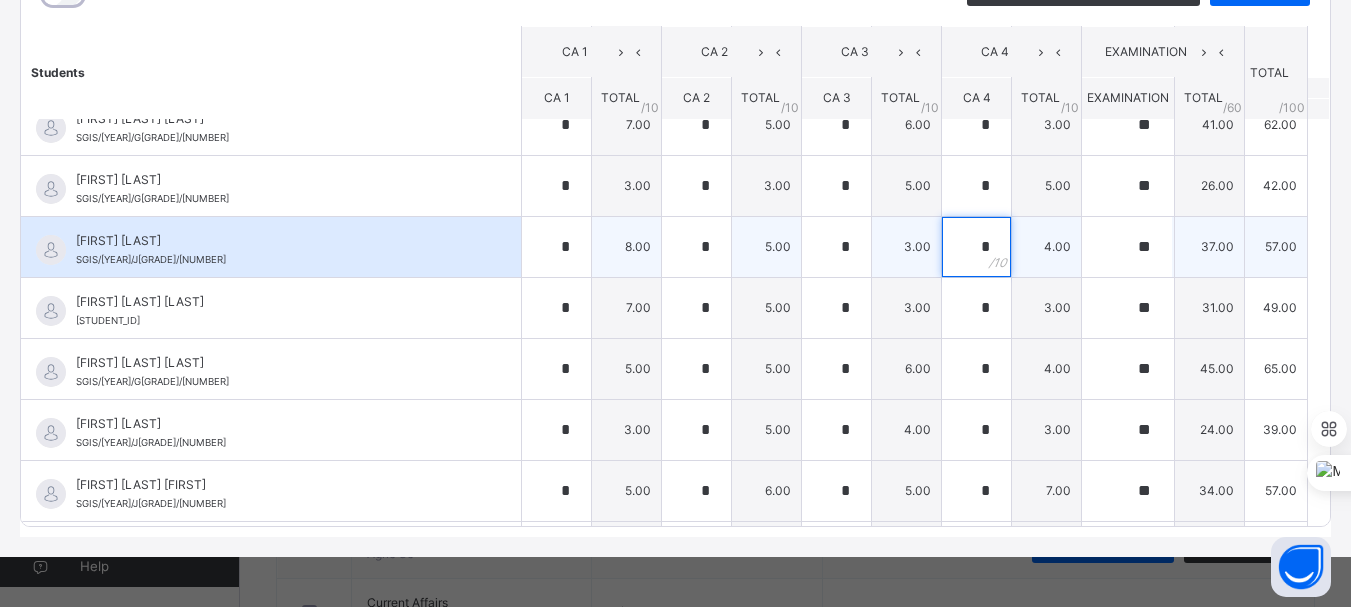 scroll, scrollTop: 875, scrollLeft: 0, axis: vertical 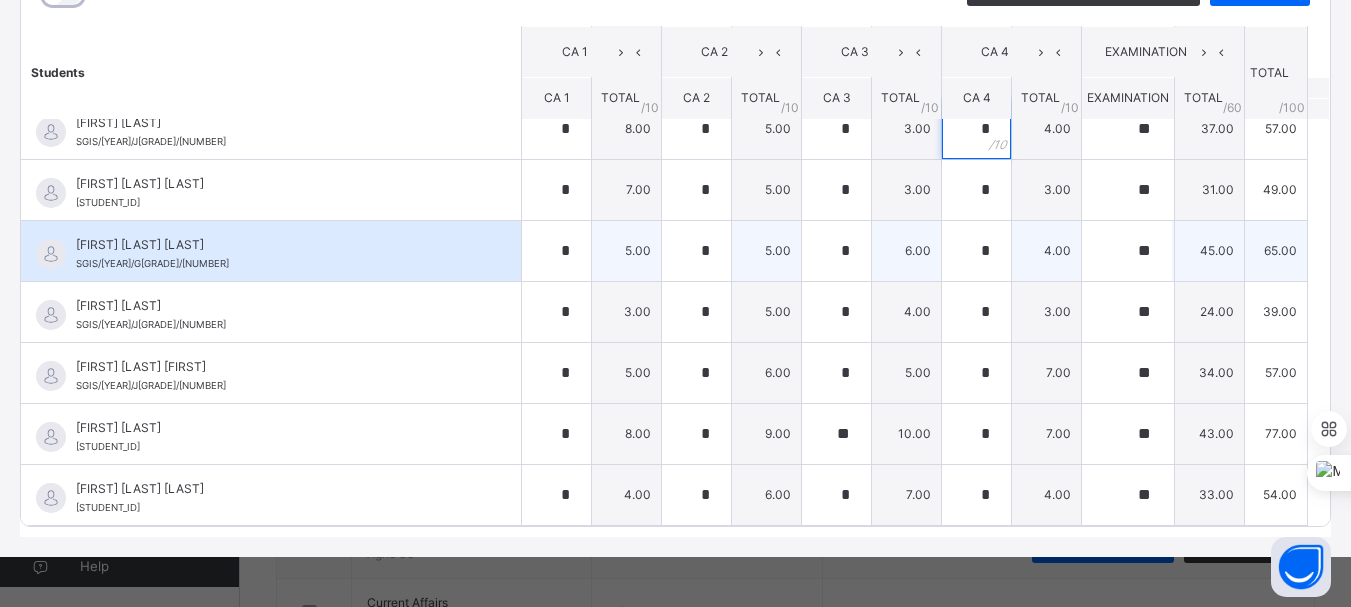 type on "*" 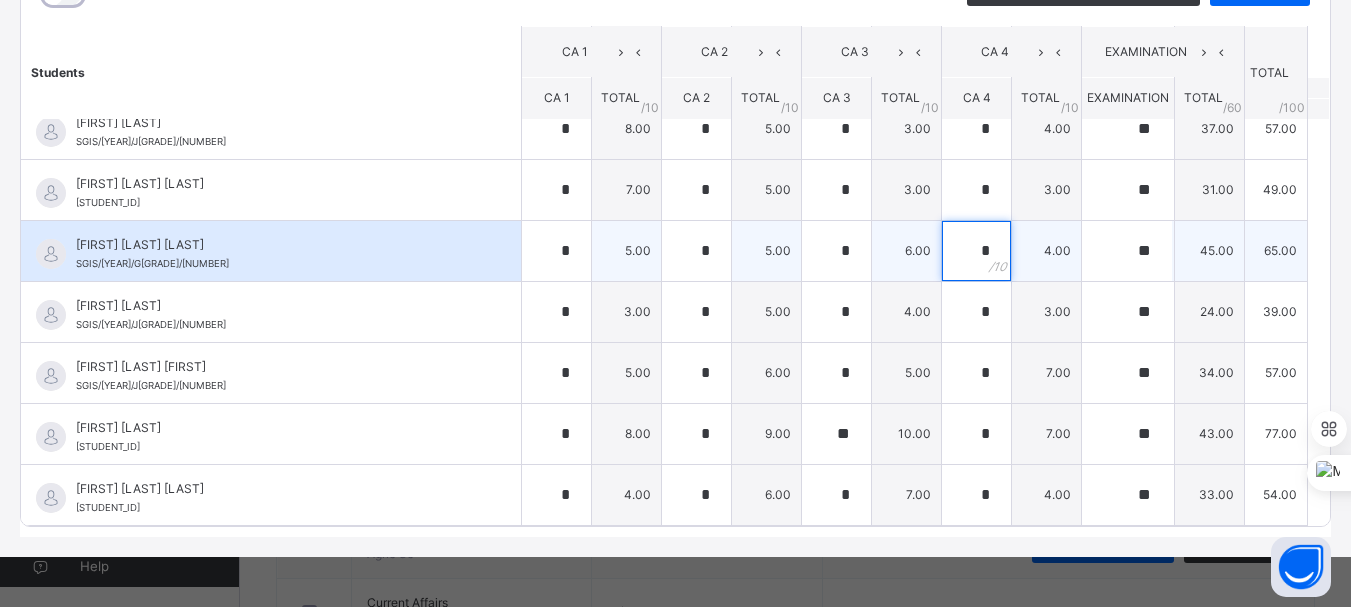 click on "*" at bounding box center (976, 251) 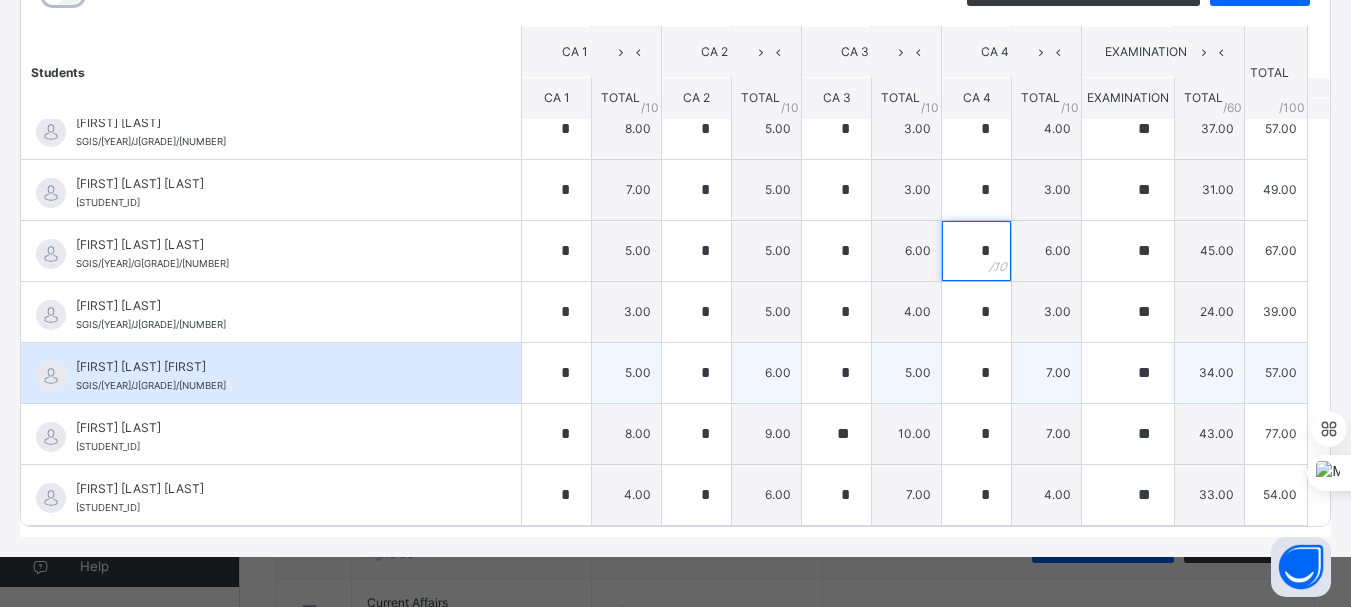 type on "*" 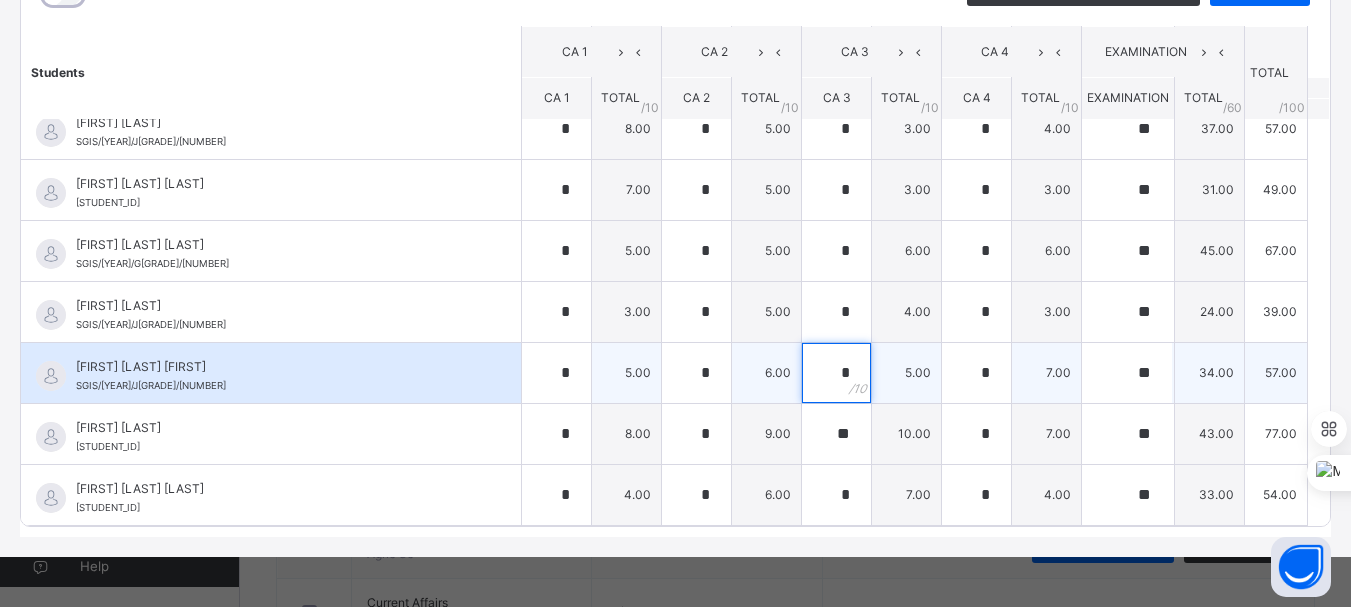 click on "*" at bounding box center (836, 373) 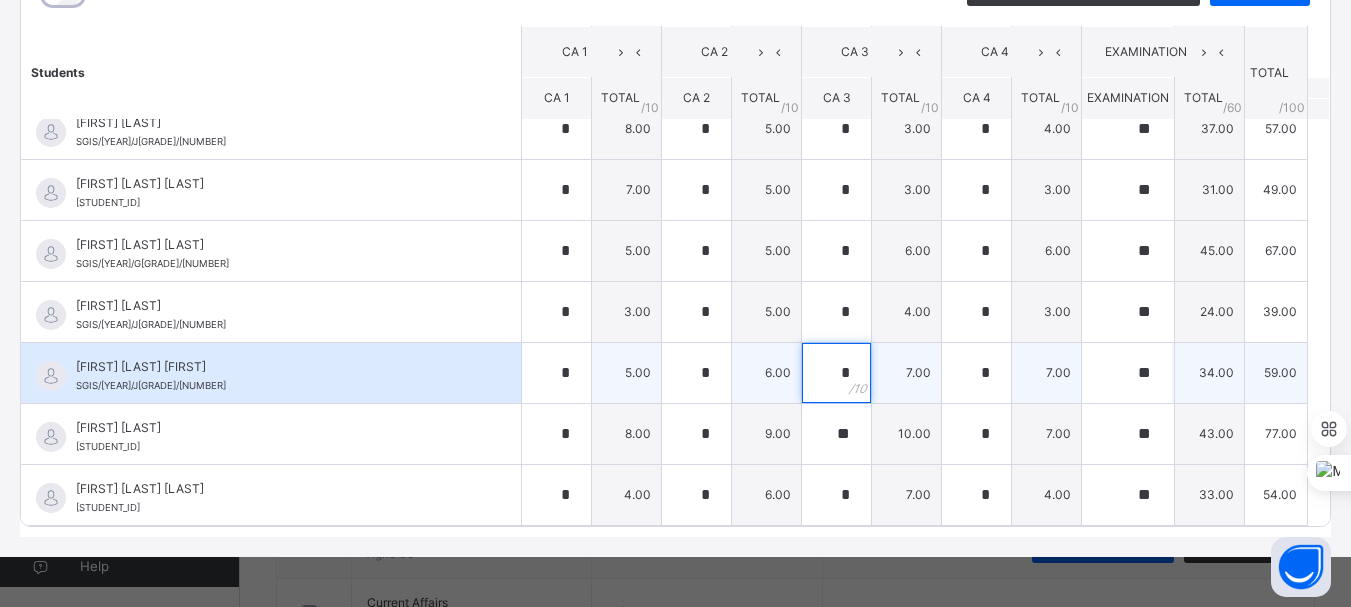 type on "*" 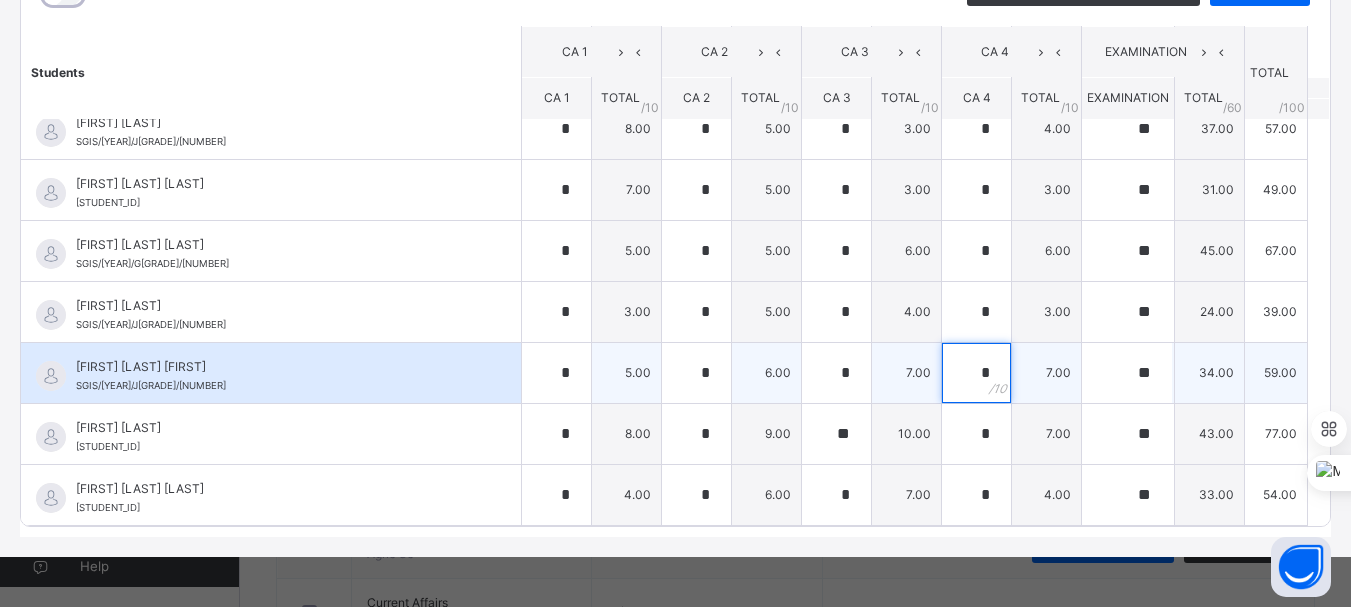 click on "*" at bounding box center (976, 373) 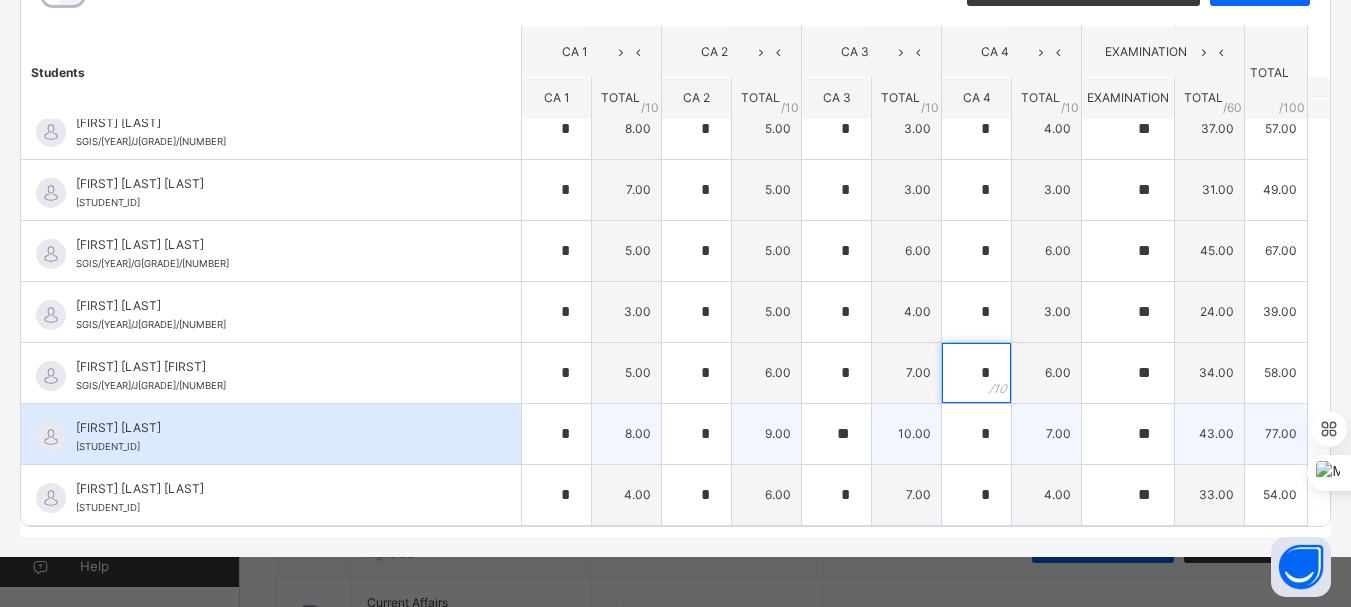 type on "*" 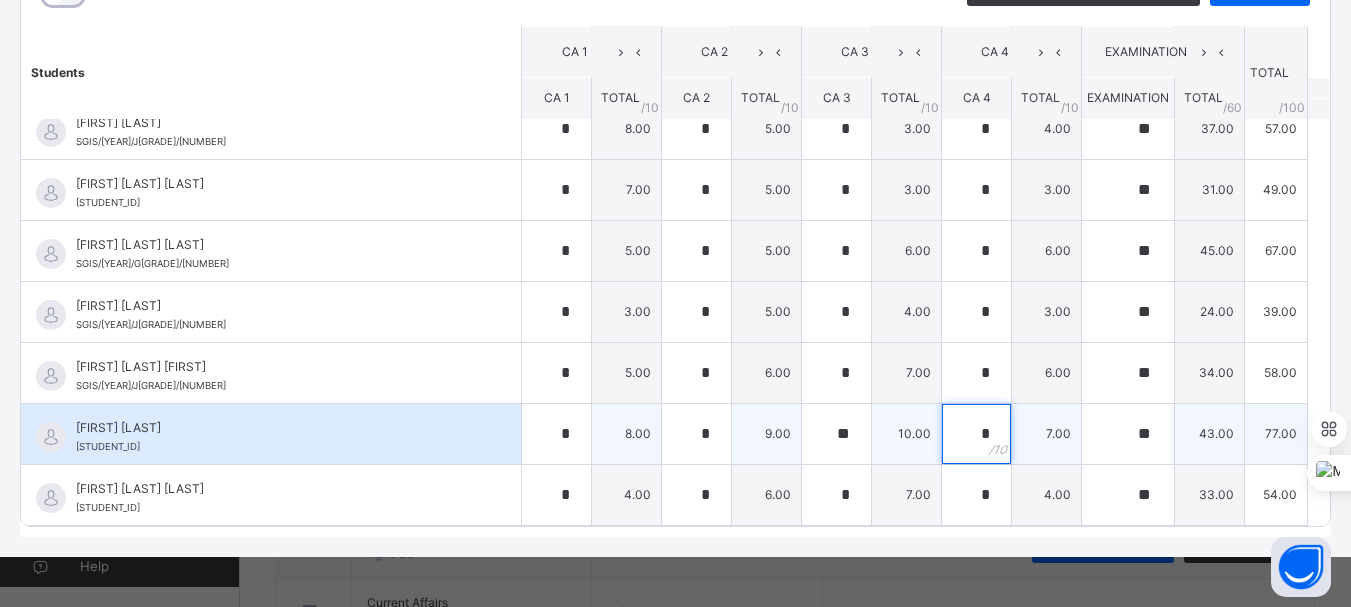 click on "*" at bounding box center (976, 434) 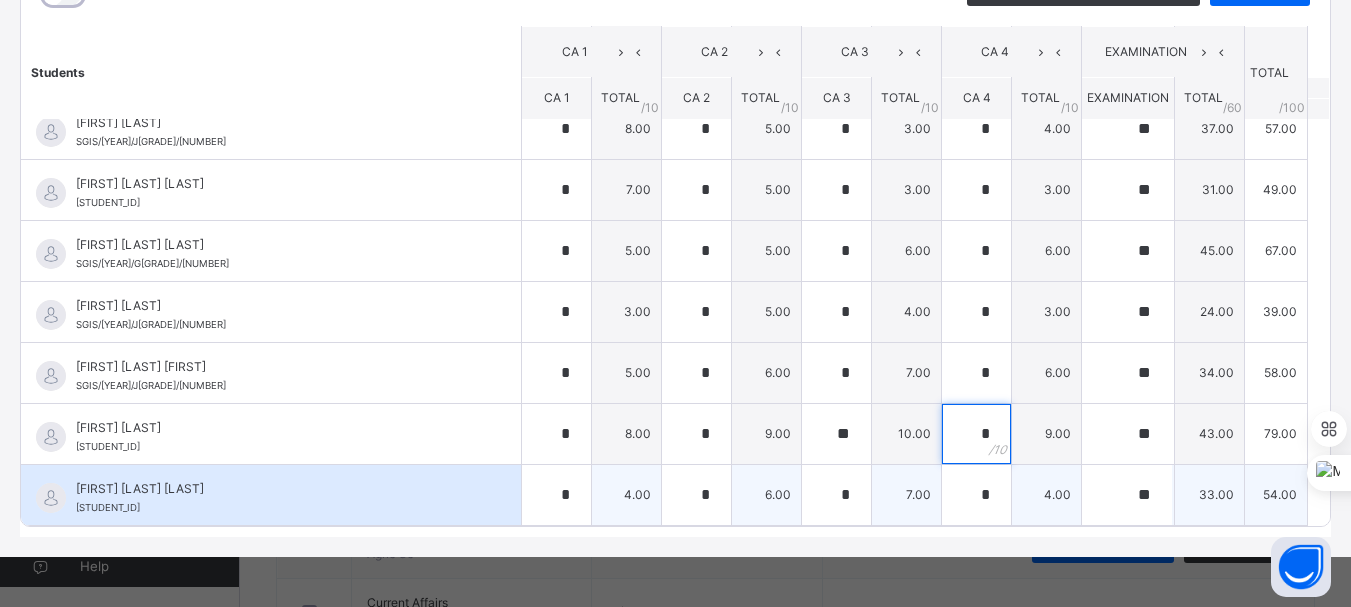 type on "*" 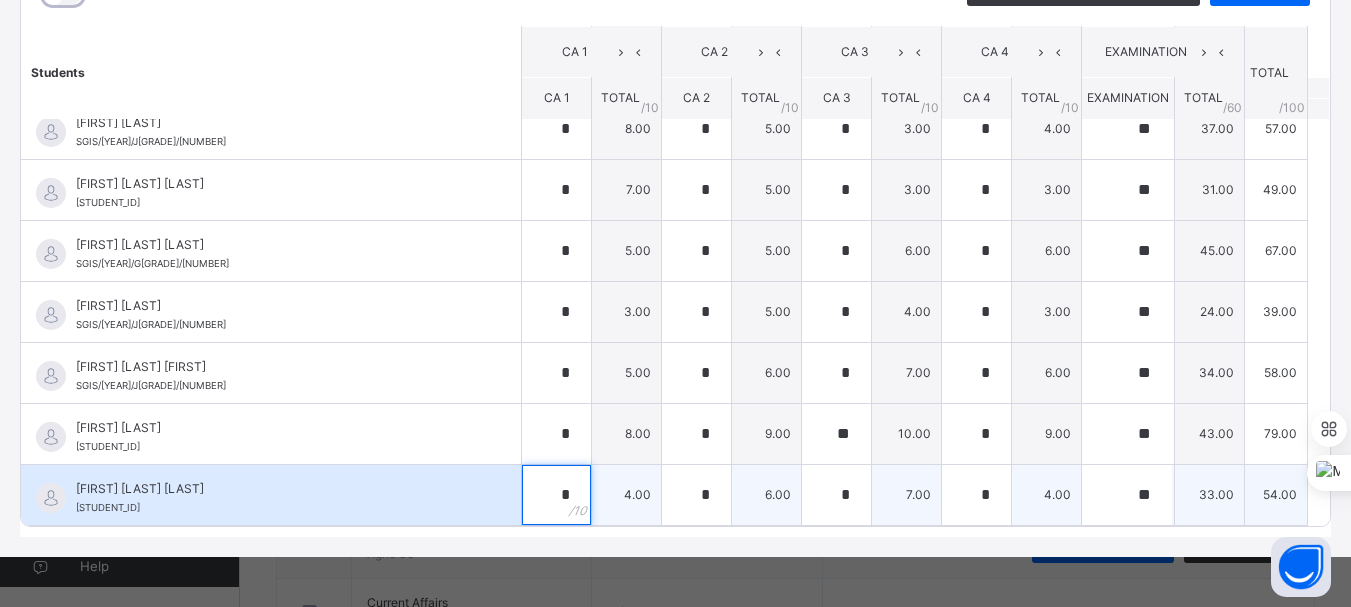 click on "*" at bounding box center [556, 495] 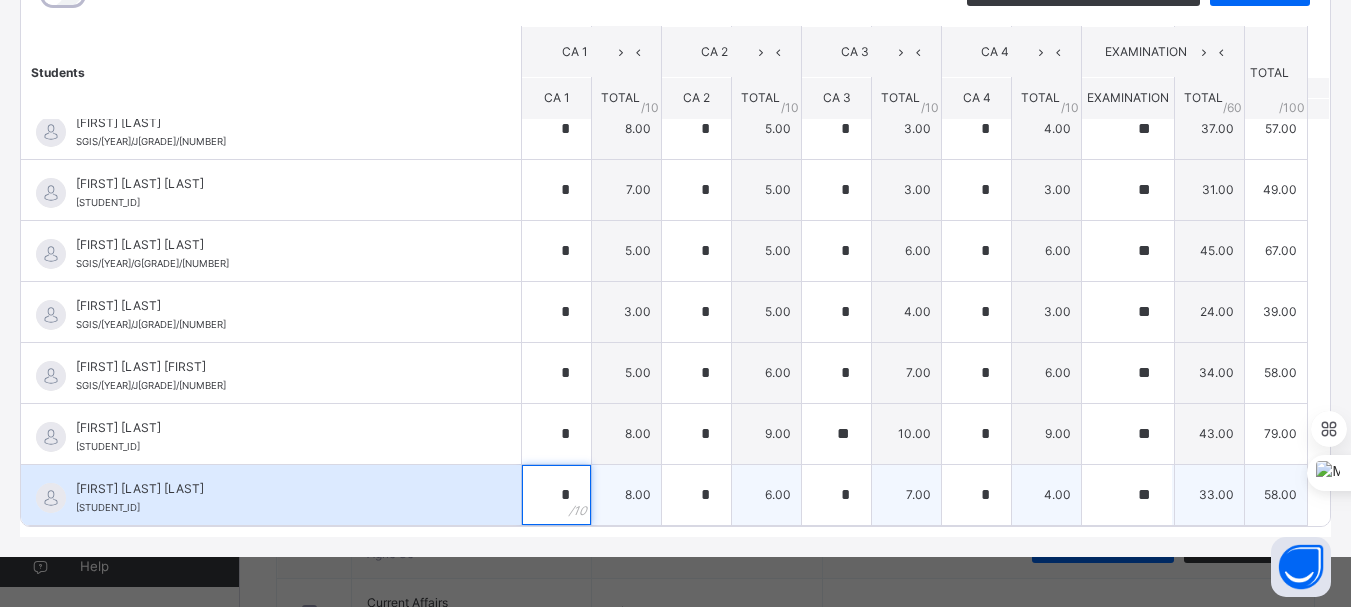 type on "*" 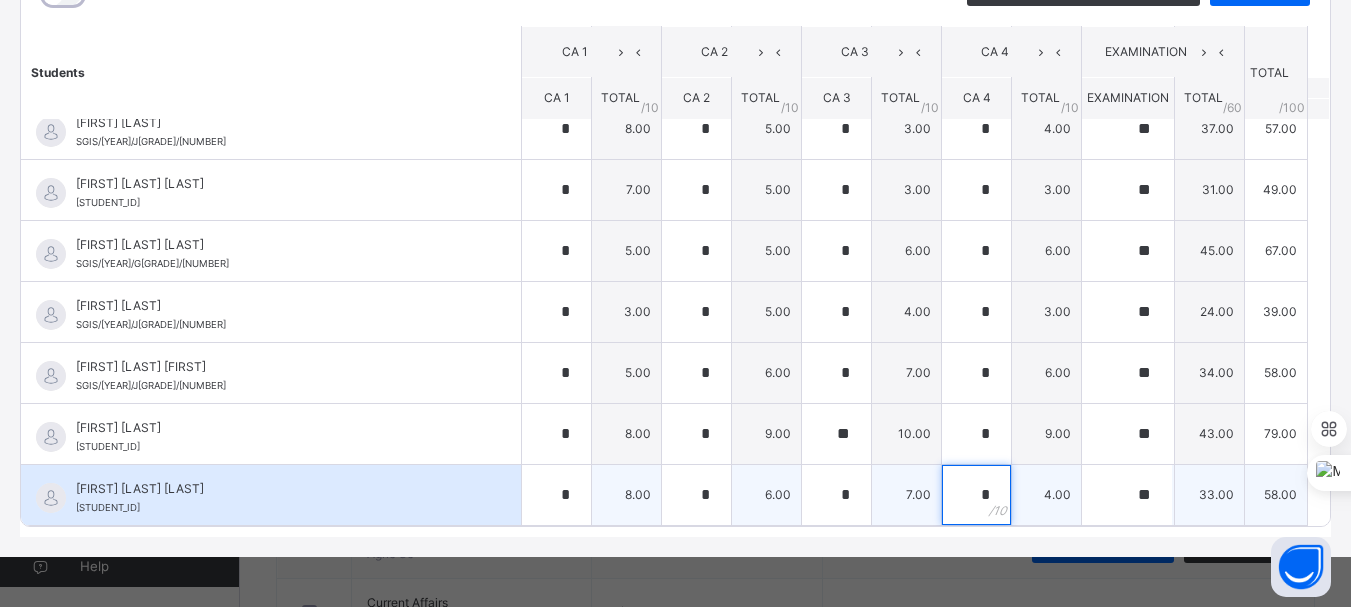 click on "*" at bounding box center (976, 495) 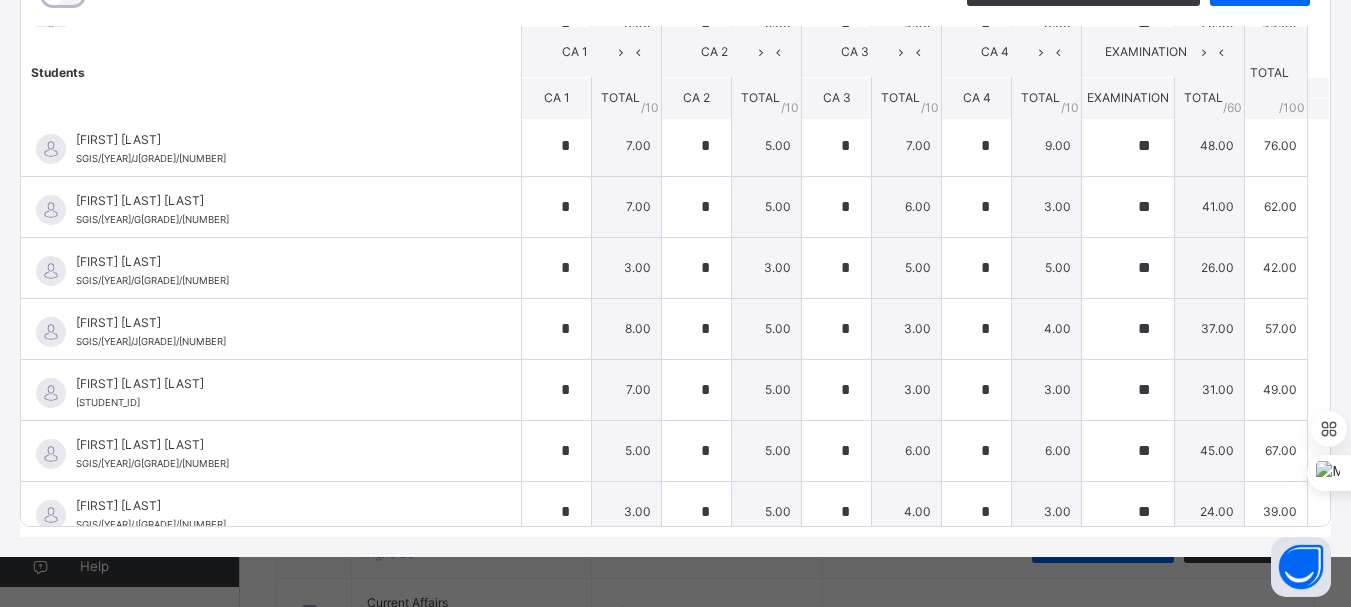 scroll, scrollTop: 0, scrollLeft: 0, axis: both 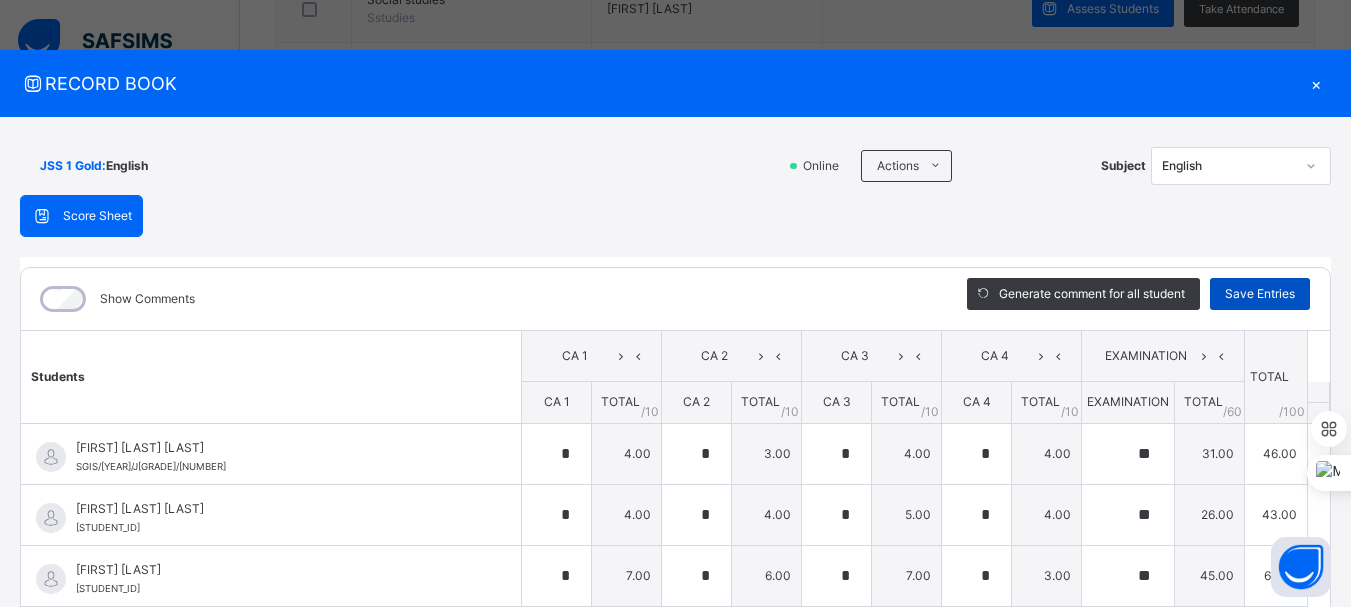 type on "*" 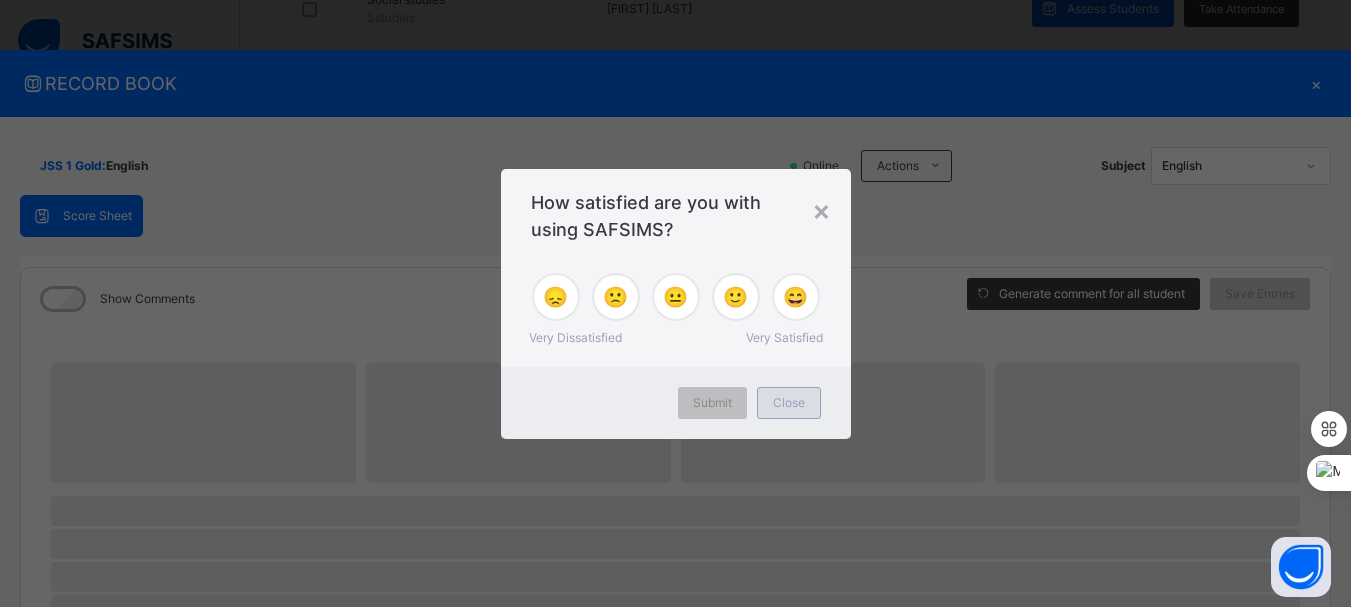 click on "Close" at bounding box center (789, 403) 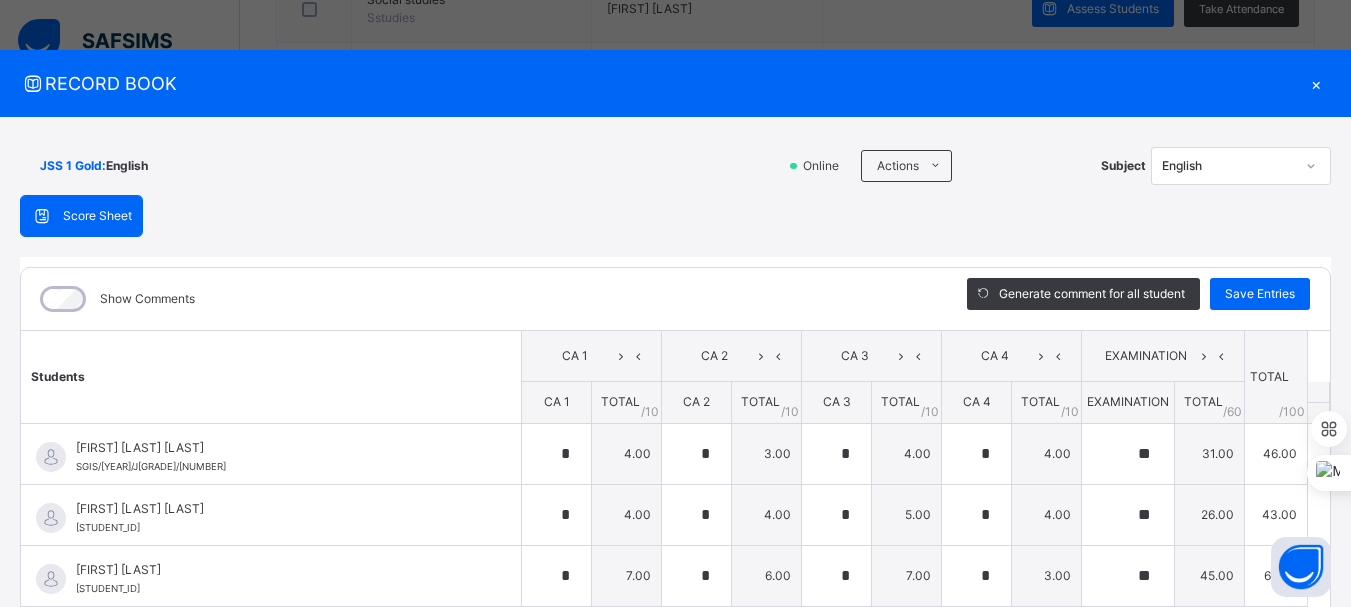 type on "*" 